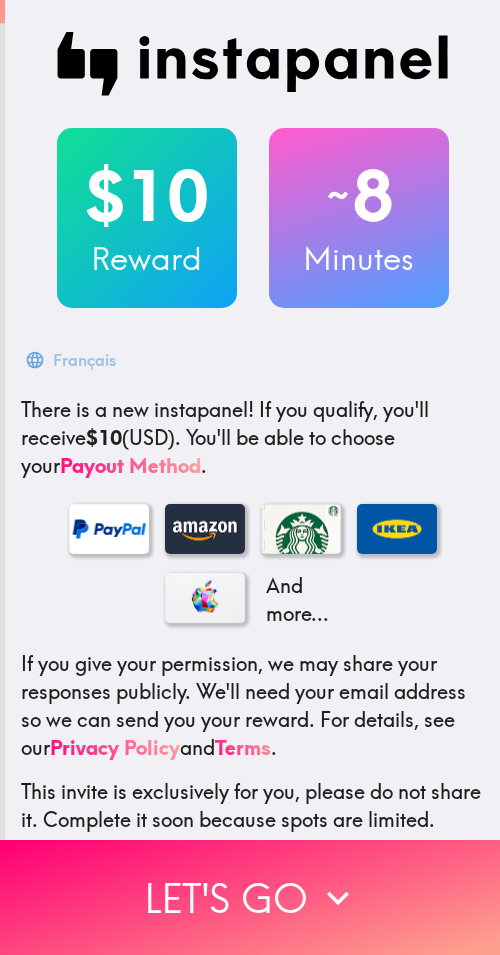 scroll, scrollTop: 0, scrollLeft: 0, axis: both 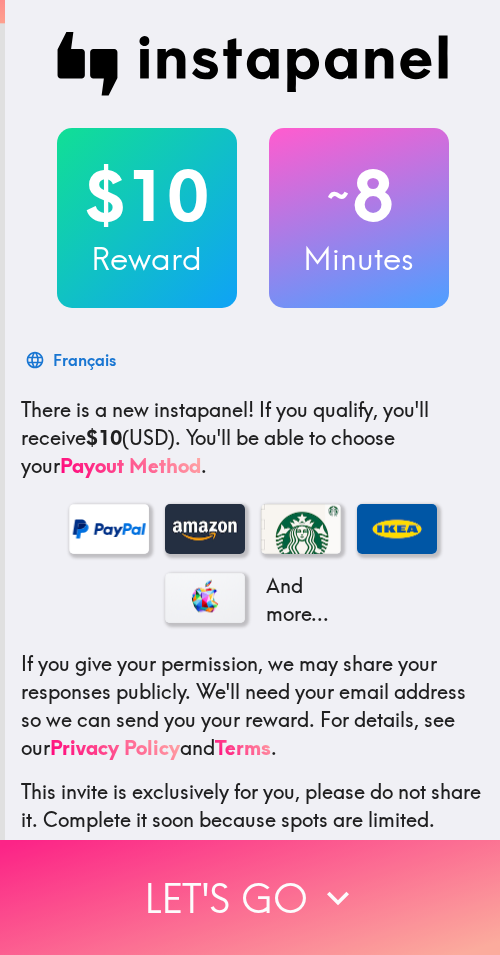 click on "Let's go" at bounding box center [250, 897] 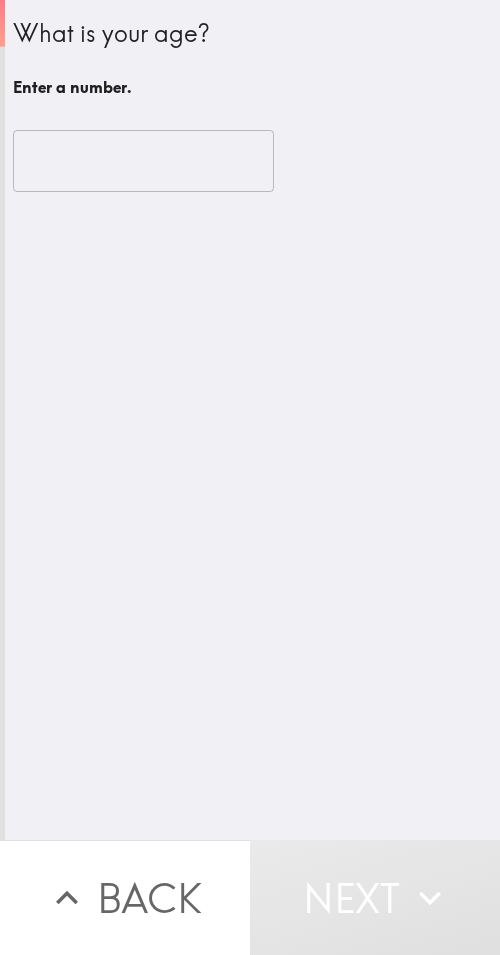 click at bounding box center [143, 161] 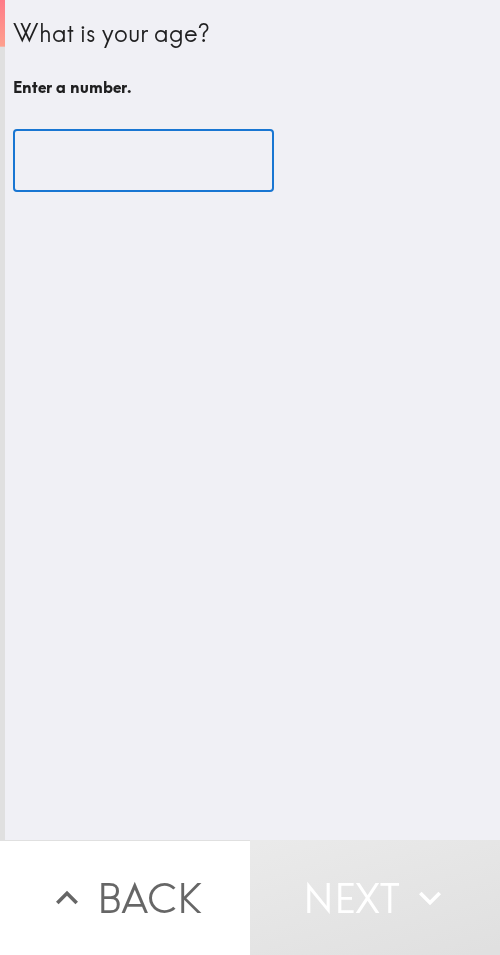 paste on "33" 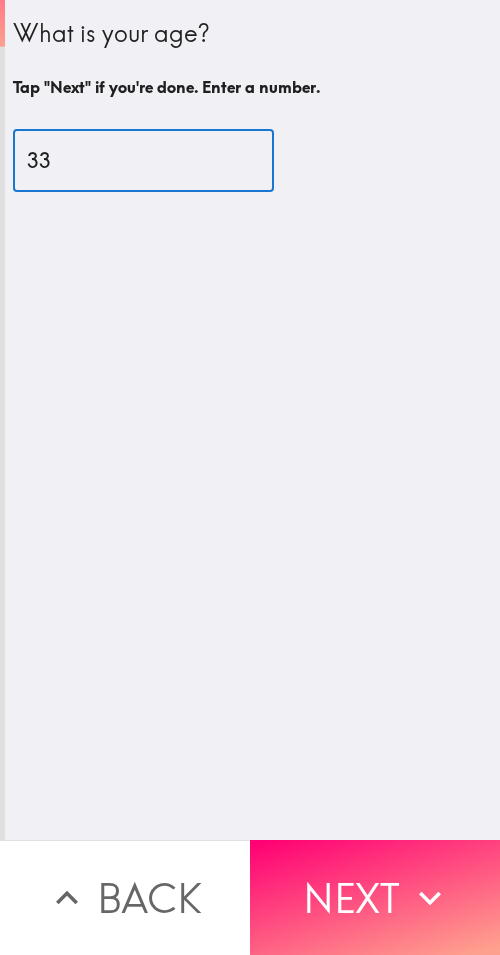 type on "33" 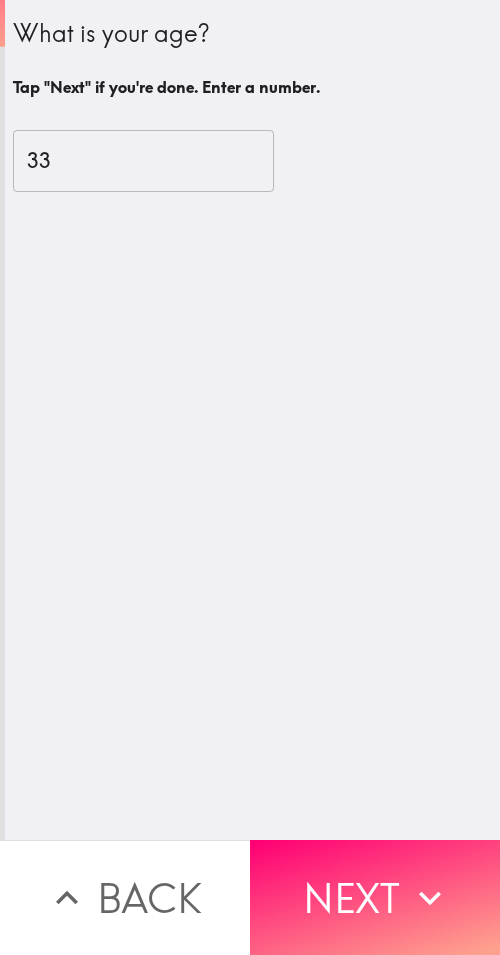 drag, startPoint x: 333, startPoint y: 881, endPoint x: 282, endPoint y: 866, distance: 53.160137 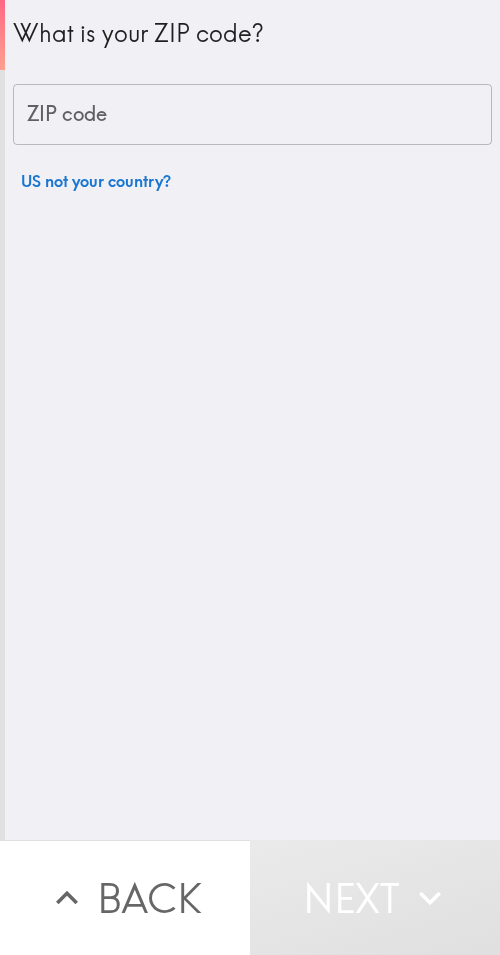 click on "ZIP code" at bounding box center [252, 115] 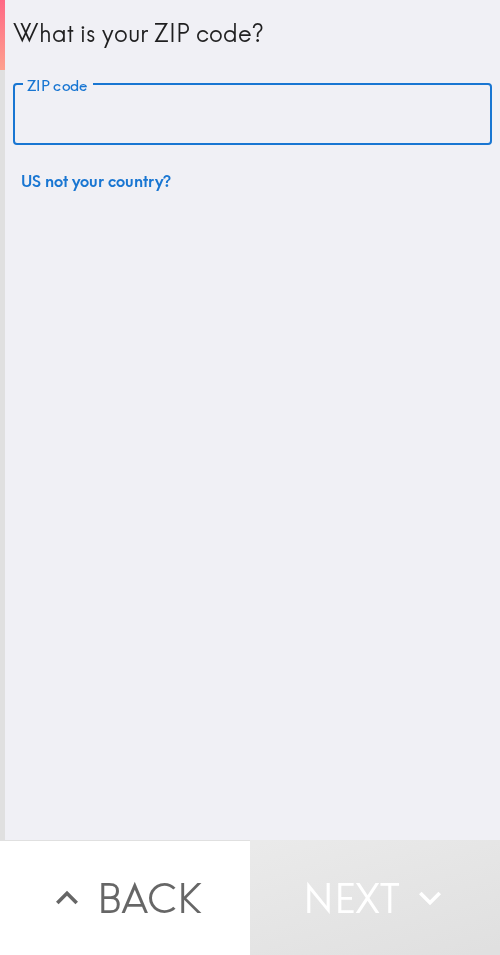 paste on "33605" 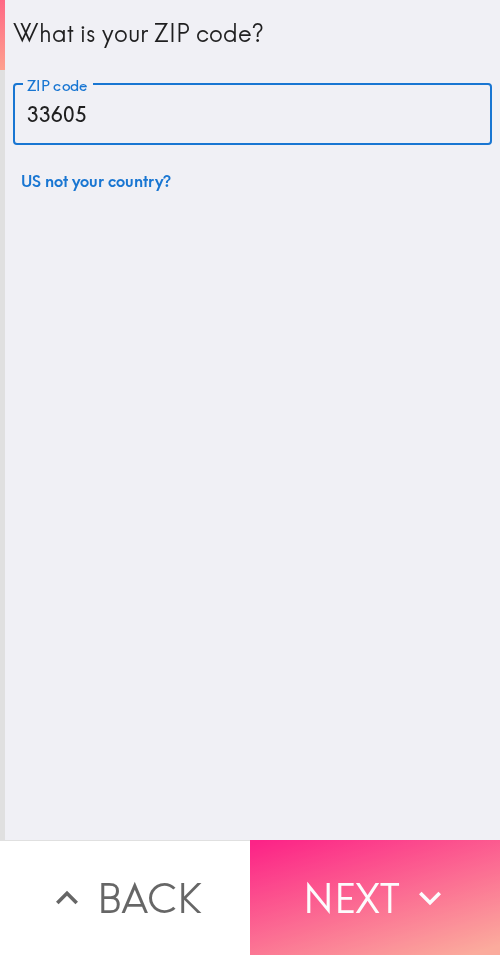 type on "33605" 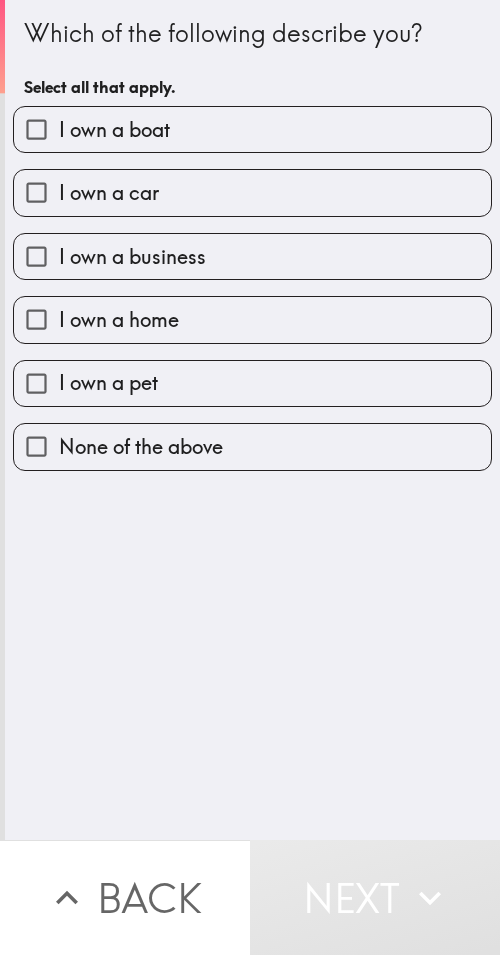 drag, startPoint x: 194, startPoint y: 264, endPoint x: 53, endPoint y: 390, distance: 189.09521 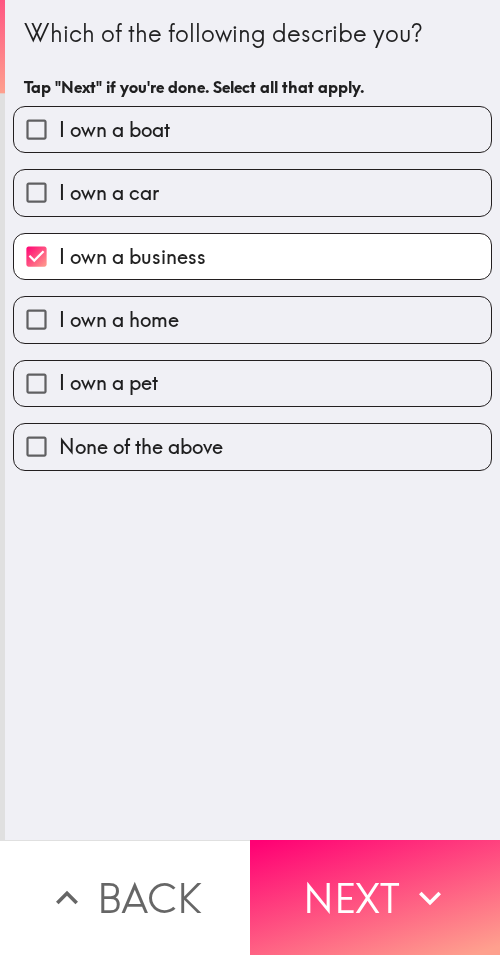 drag, startPoint x: 413, startPoint y: 878, endPoint x: 379, endPoint y: 863, distance: 37.161808 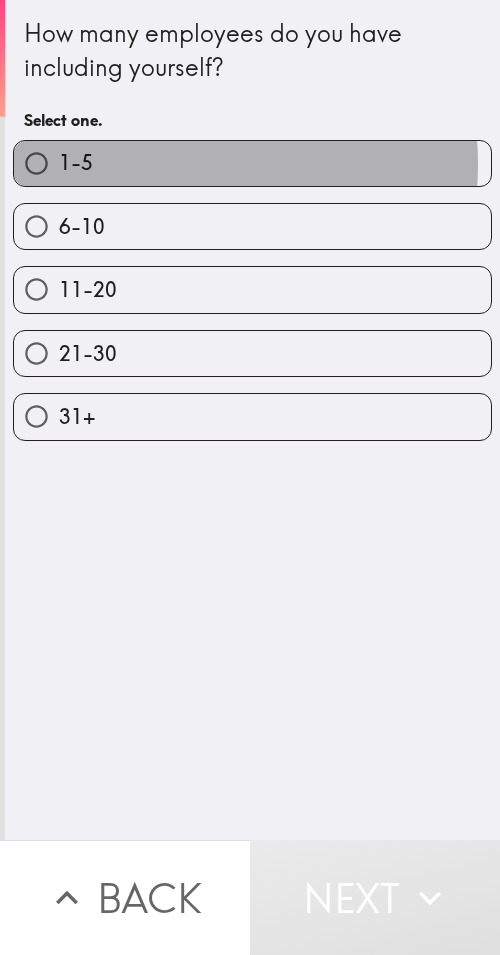 drag, startPoint x: 196, startPoint y: 165, endPoint x: 248, endPoint y: 436, distance: 275.94385 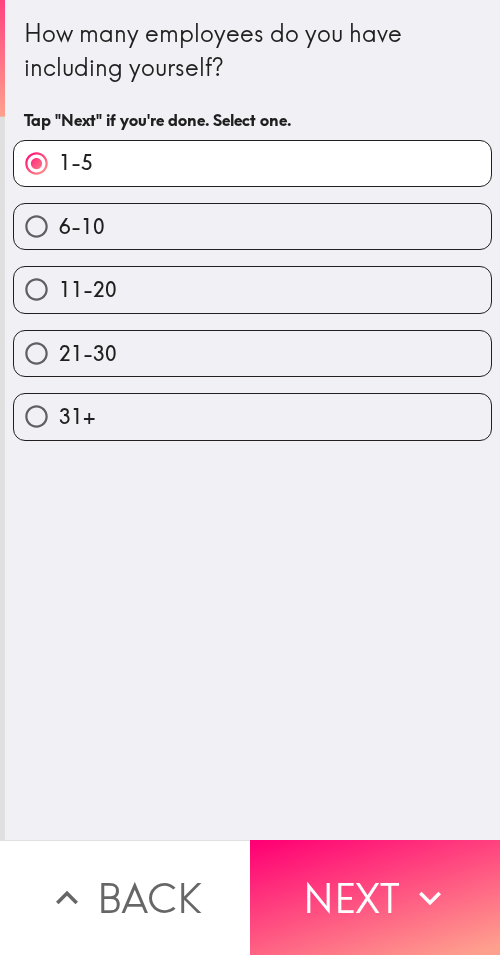 click on "Next" at bounding box center [375, 897] 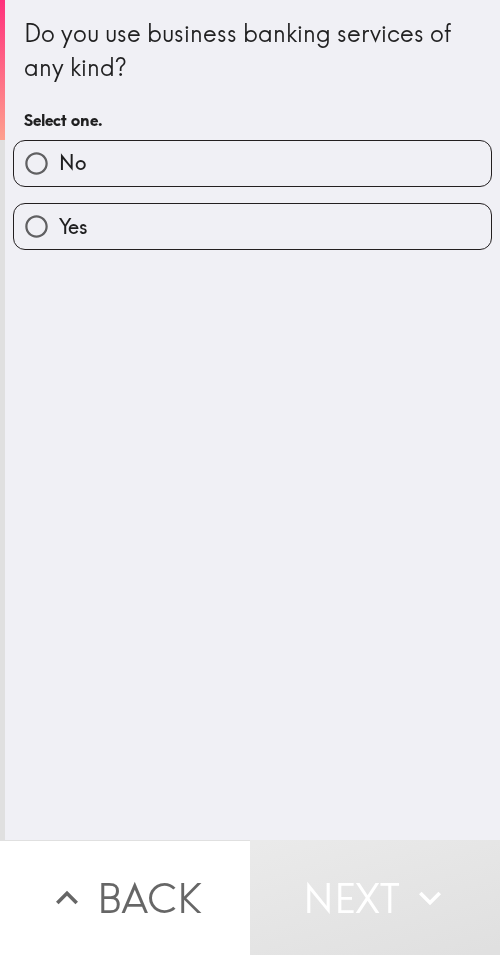 drag, startPoint x: 171, startPoint y: 236, endPoint x: 4, endPoint y: 377, distance: 218.56349 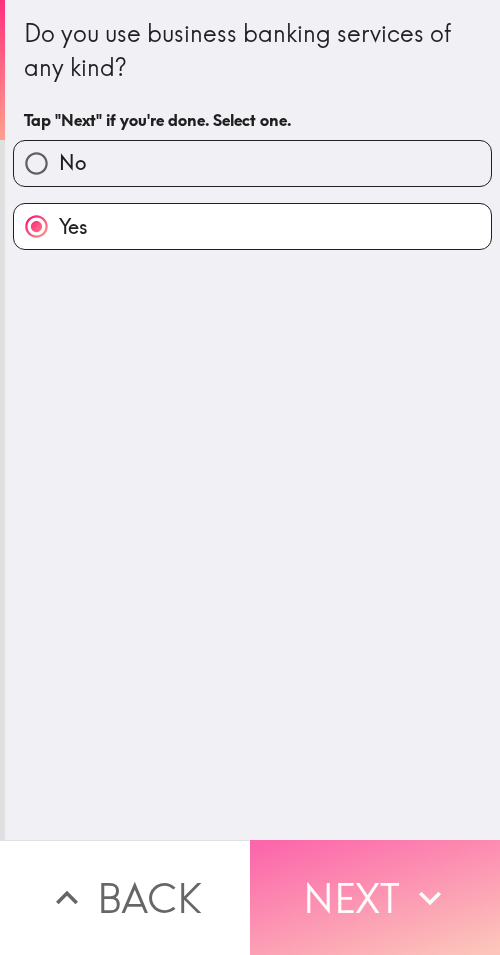 click on "Next" at bounding box center (375, 897) 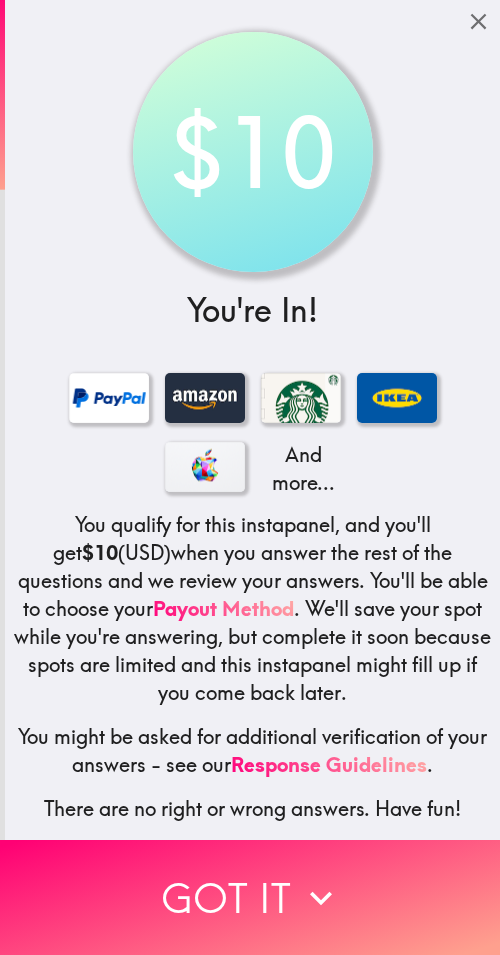 drag, startPoint x: 284, startPoint y: 886, endPoint x: 162, endPoint y: 800, distance: 149.26486 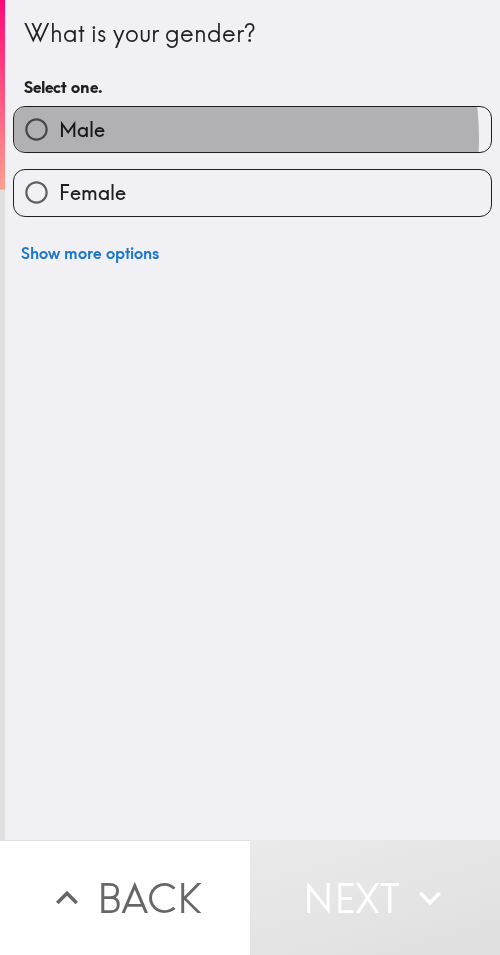 click on "Male" at bounding box center [252, 129] 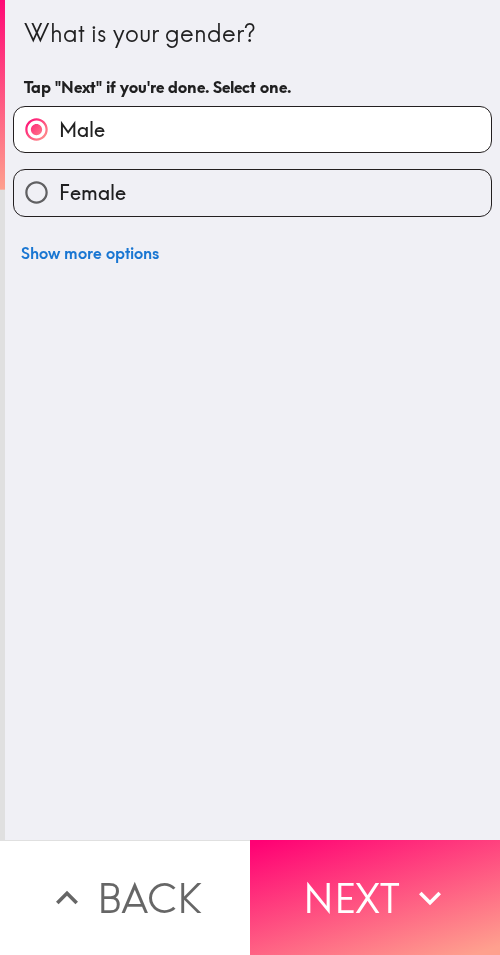 drag, startPoint x: 367, startPoint y: 875, endPoint x: 94, endPoint y: 822, distance: 278.0971 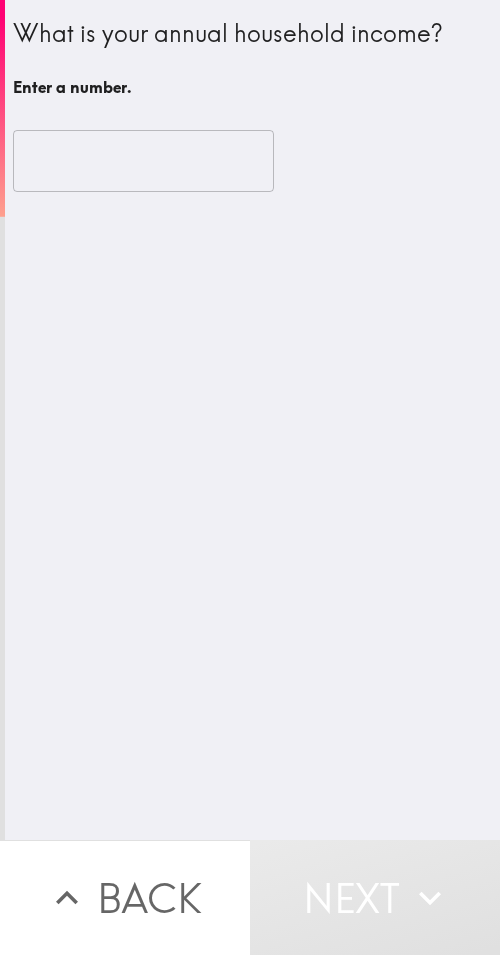 click at bounding box center (143, 161) 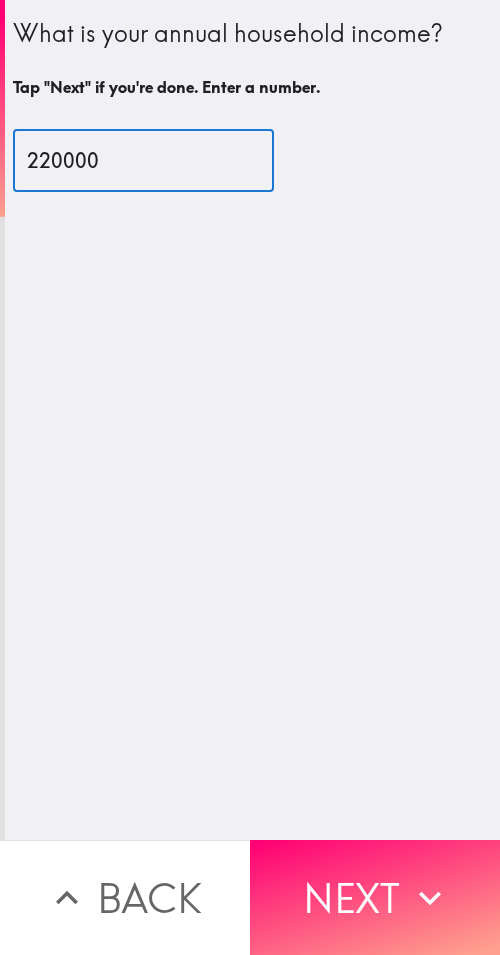 type on "220000" 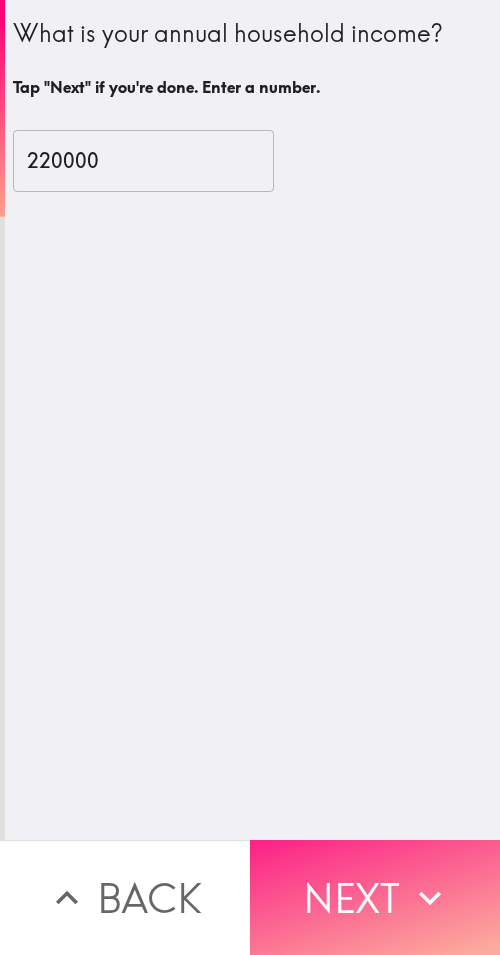 click on "Next" at bounding box center (375, 897) 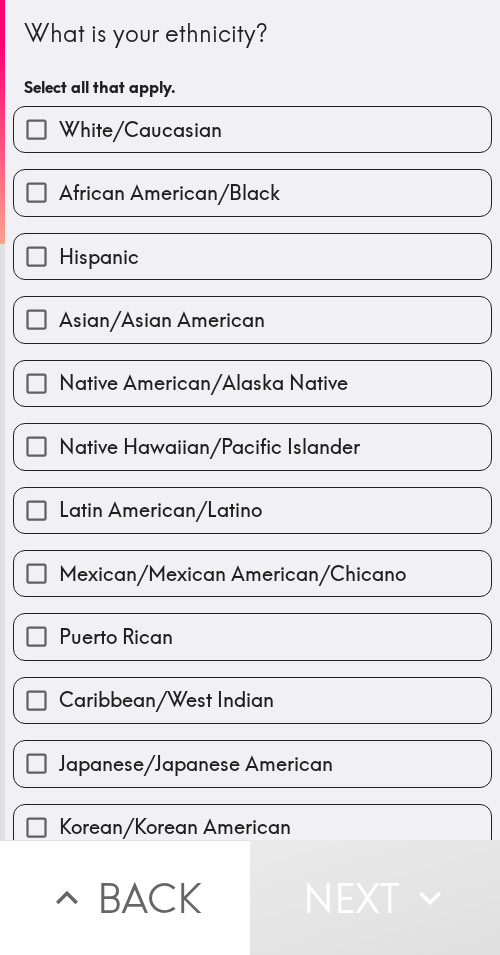 type 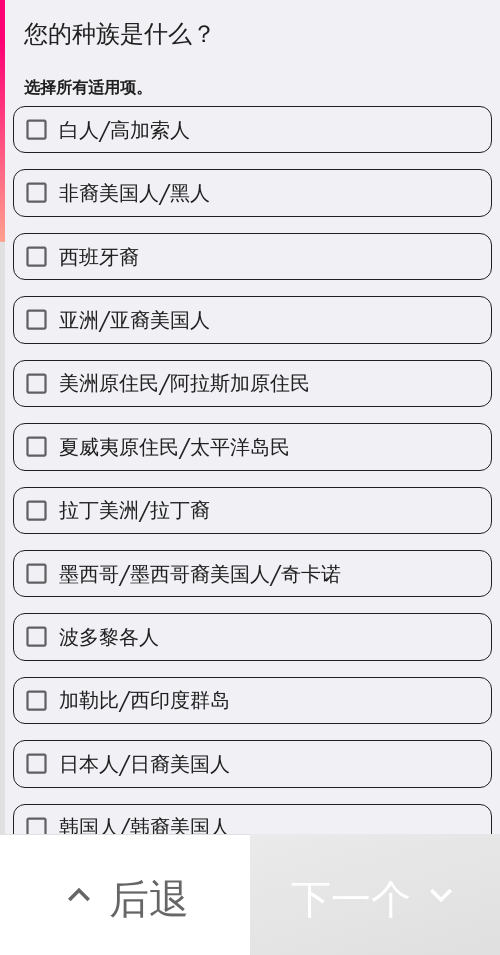 click on "白人/高加索人" at bounding box center (252, 129) 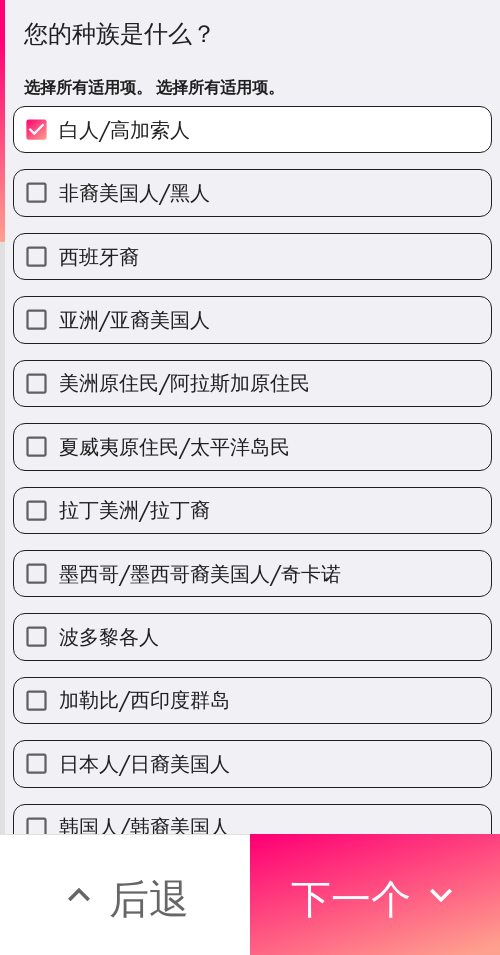 drag, startPoint x: 394, startPoint y: 904, endPoint x: 288, endPoint y: 817, distance: 137.13132 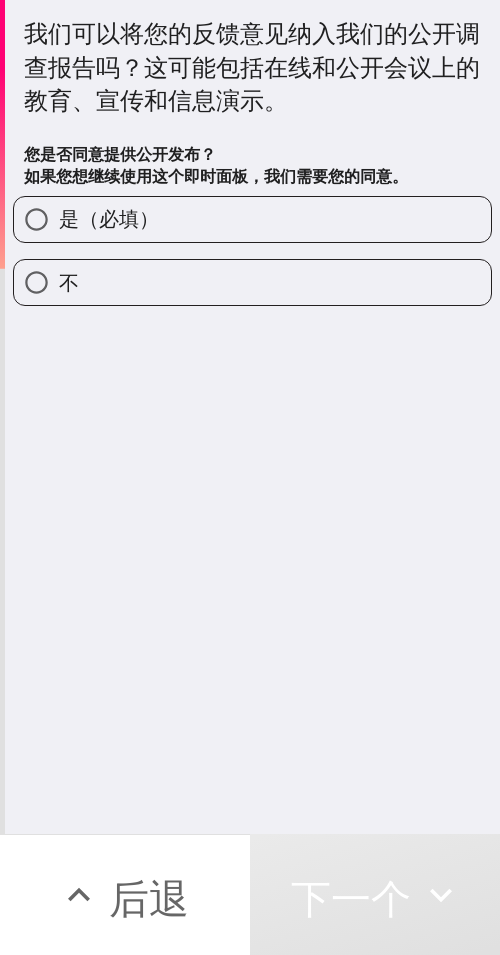 click on "是（必填）" at bounding box center [109, 219] 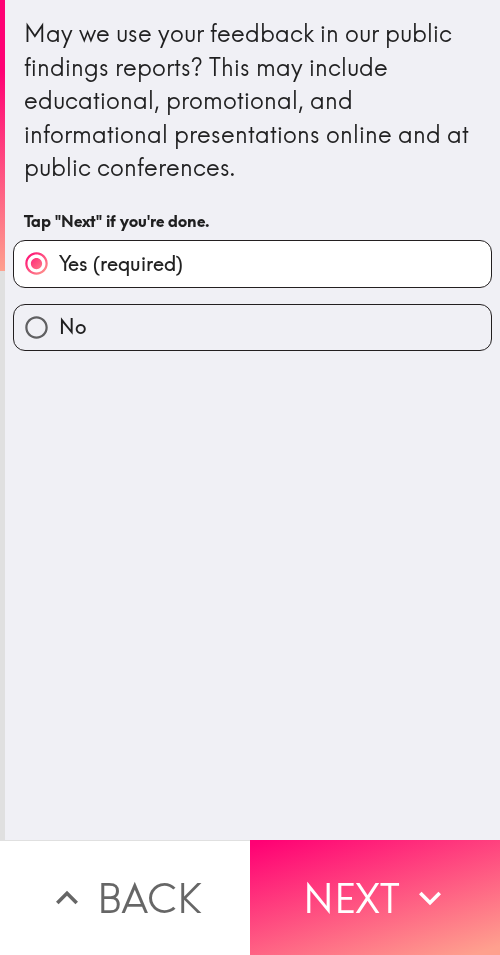 scroll, scrollTop: 0, scrollLeft: 0, axis: both 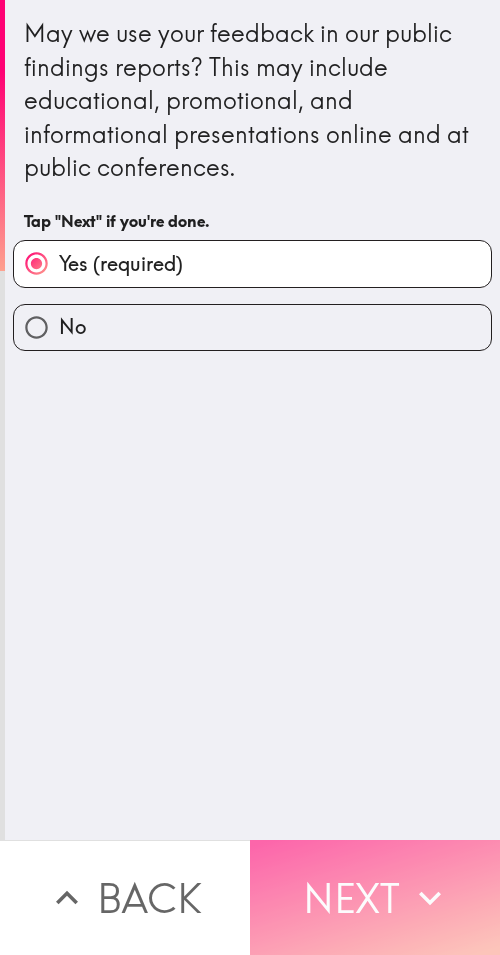 click on "Next" at bounding box center (375, 897) 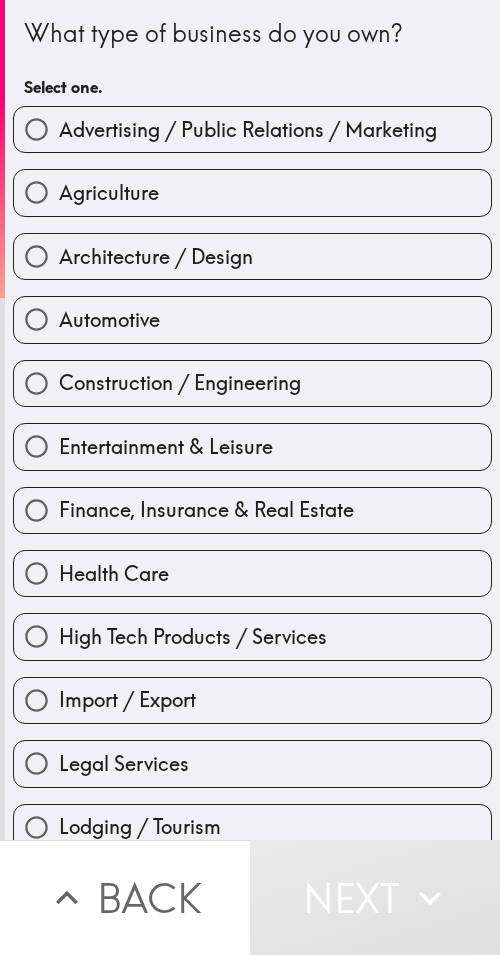 type 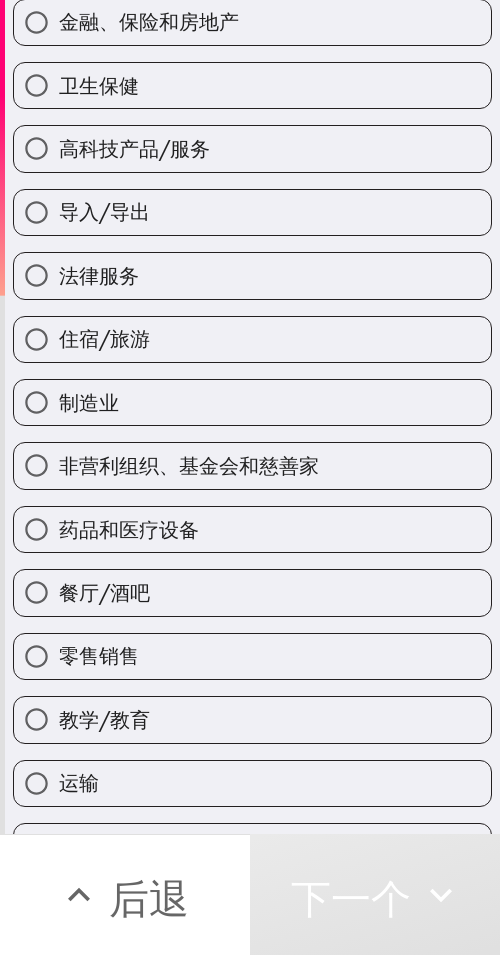 scroll, scrollTop: 500, scrollLeft: 0, axis: vertical 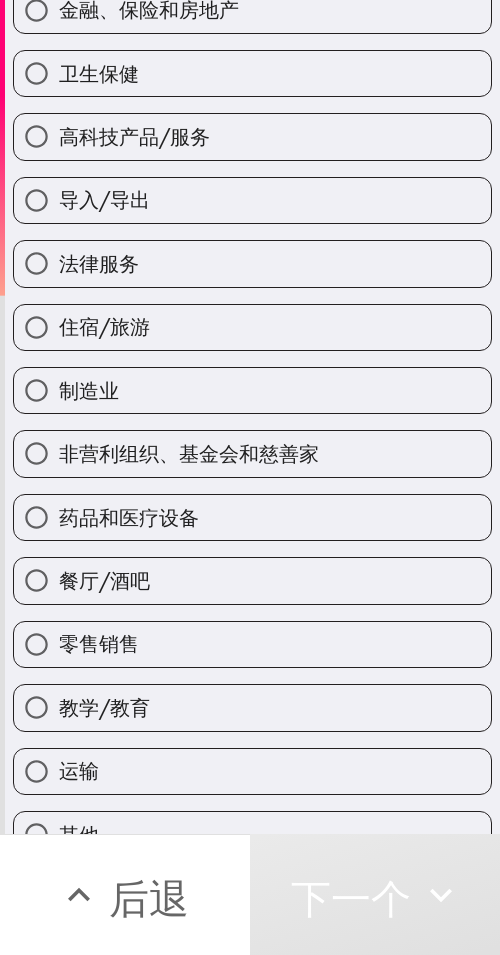 click on "零售销售" at bounding box center [252, 644] 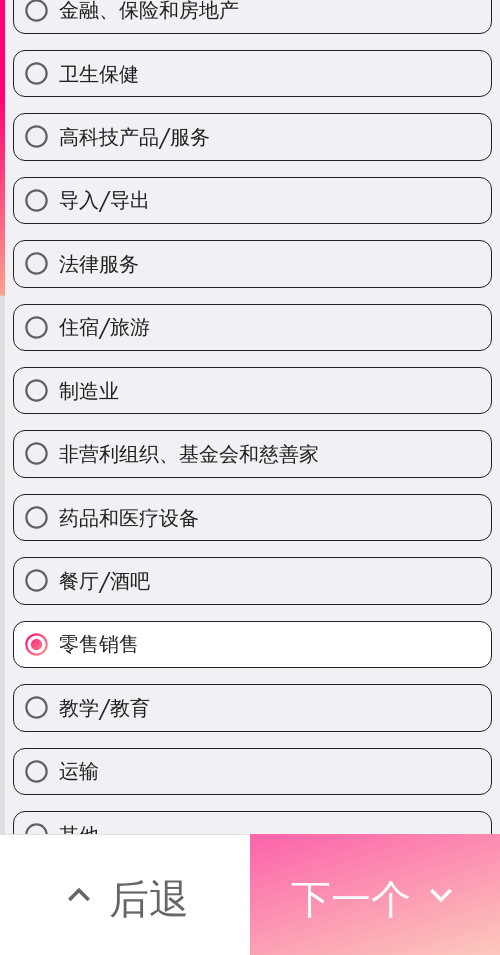 drag, startPoint x: 368, startPoint y: 888, endPoint x: 256, endPoint y: 849, distance: 118.595955 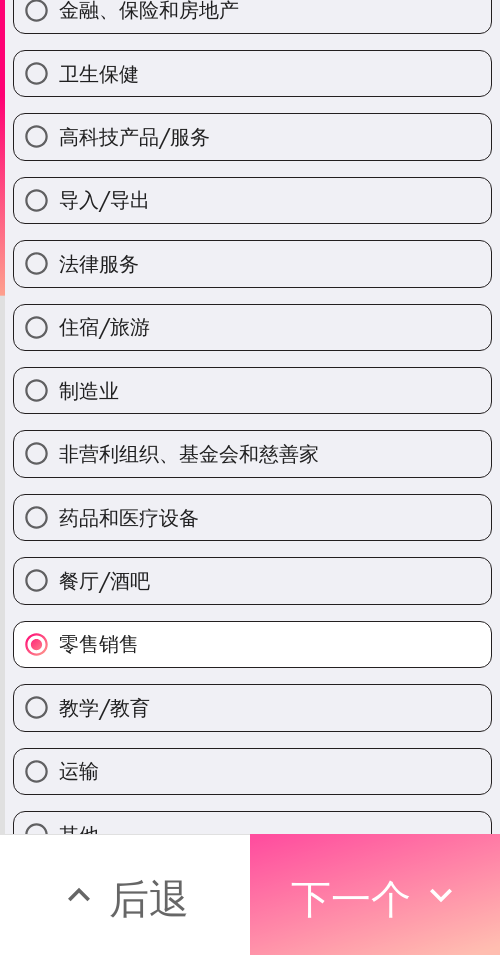 scroll, scrollTop: 266, scrollLeft: 0, axis: vertical 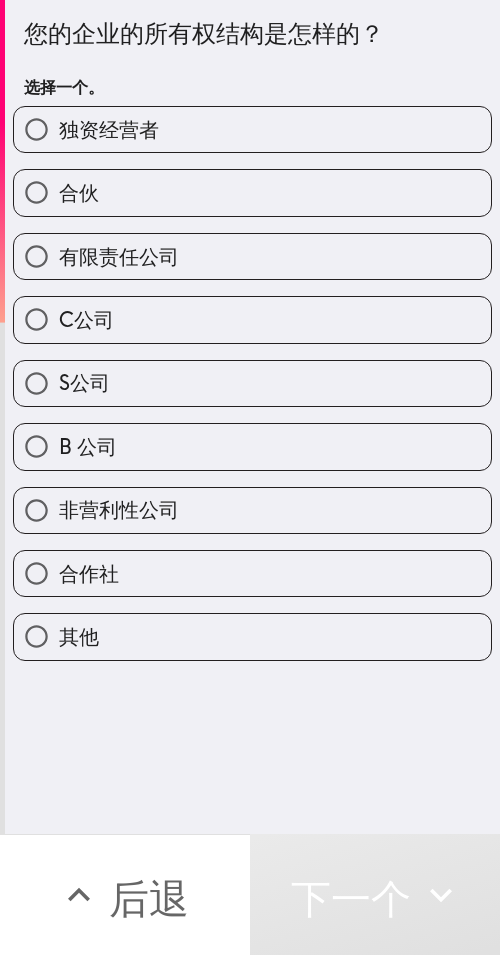 drag, startPoint x: 226, startPoint y: 190, endPoint x: 130, endPoint y: 249, distance: 112.68097 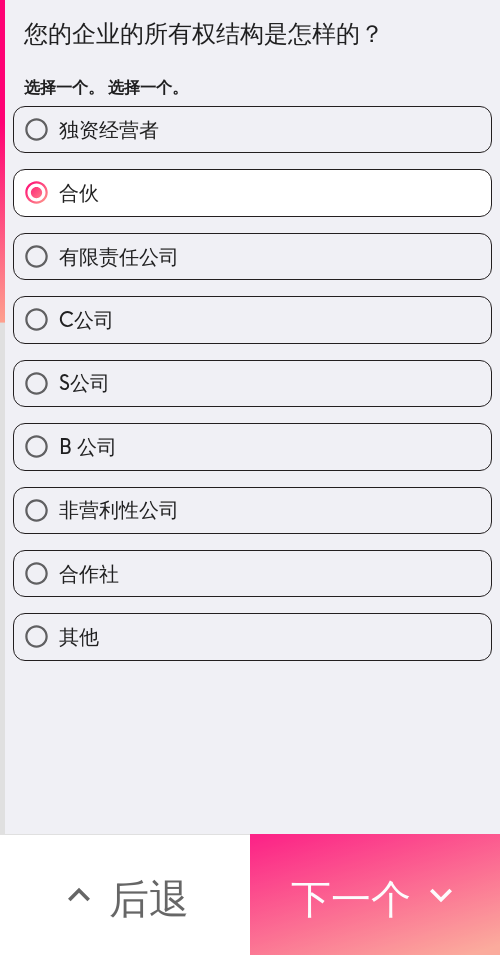 drag, startPoint x: 315, startPoint y: 879, endPoint x: 311, endPoint y: 867, distance: 12.649111 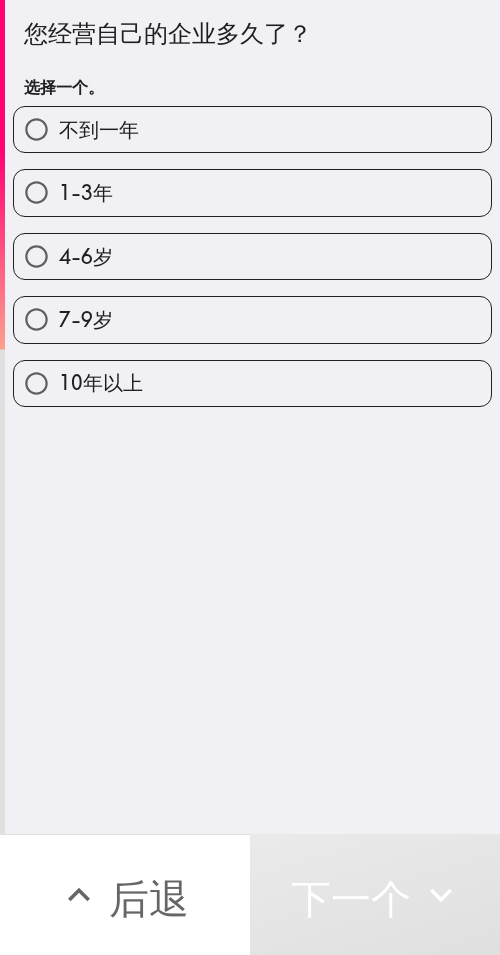 click on "7-9岁" at bounding box center (252, 319) 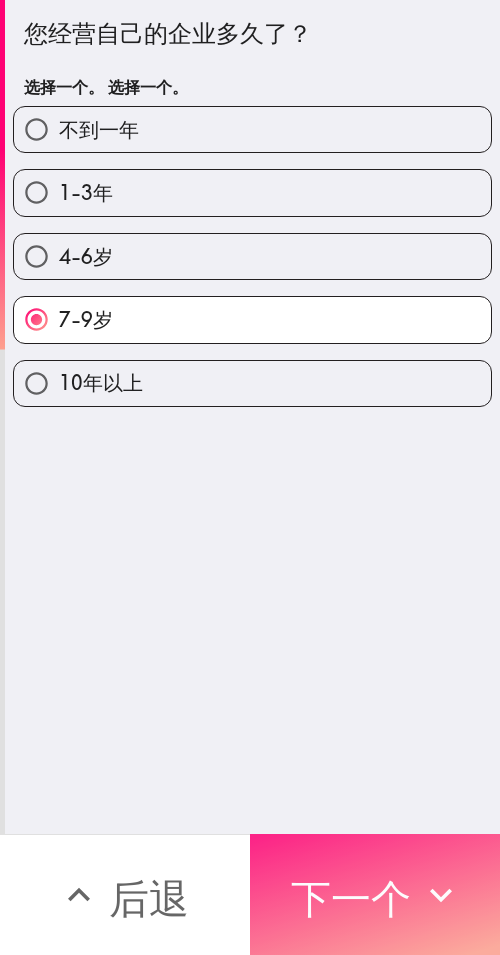 click on "下一个" at bounding box center (351, 898) 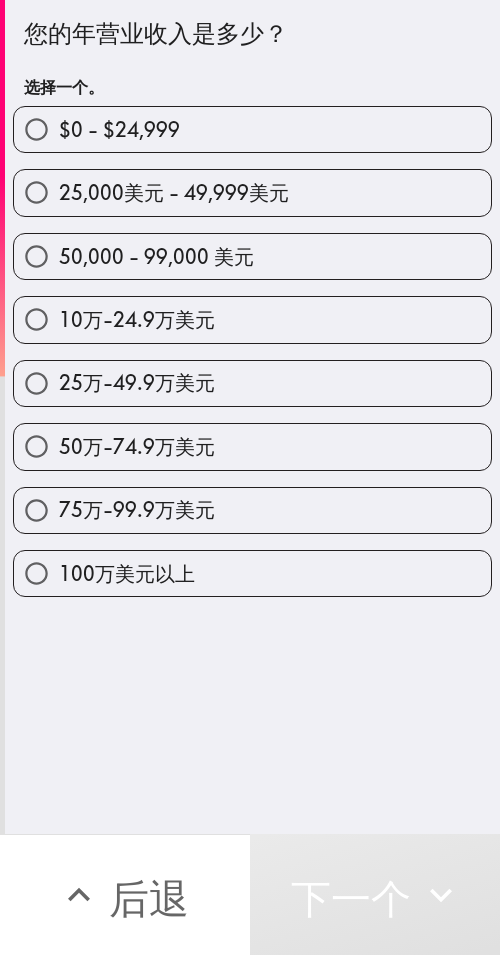 click on "50万-74.9万美元" at bounding box center [252, 446] 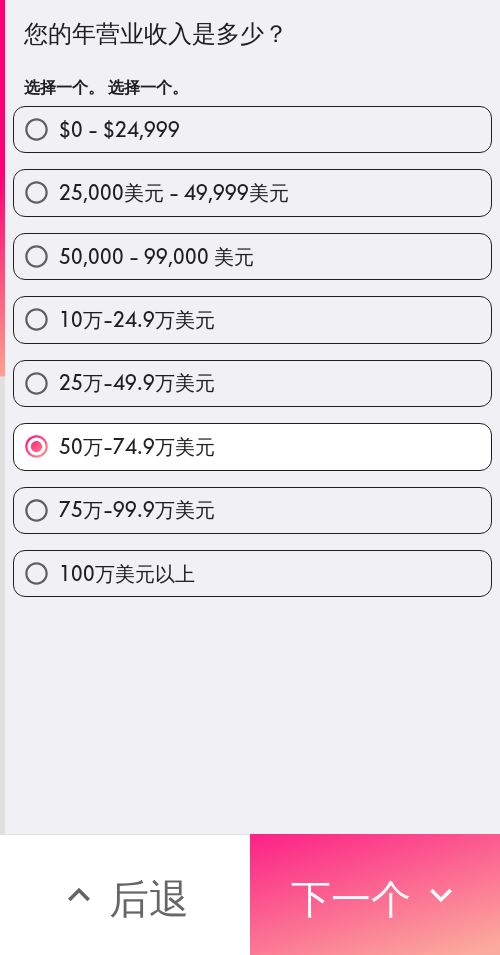 click on "下一个" at bounding box center [351, 898] 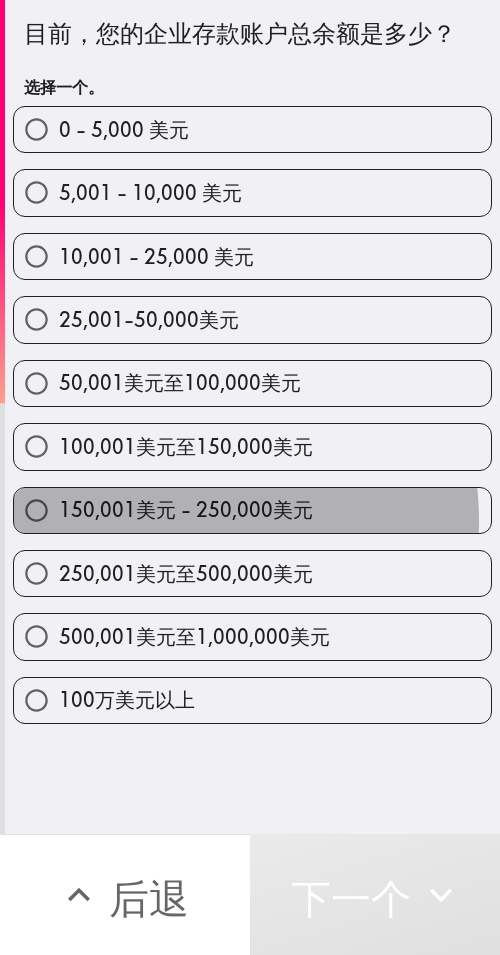 click on "150,001美元 - 250,000美元" at bounding box center [186, 509] 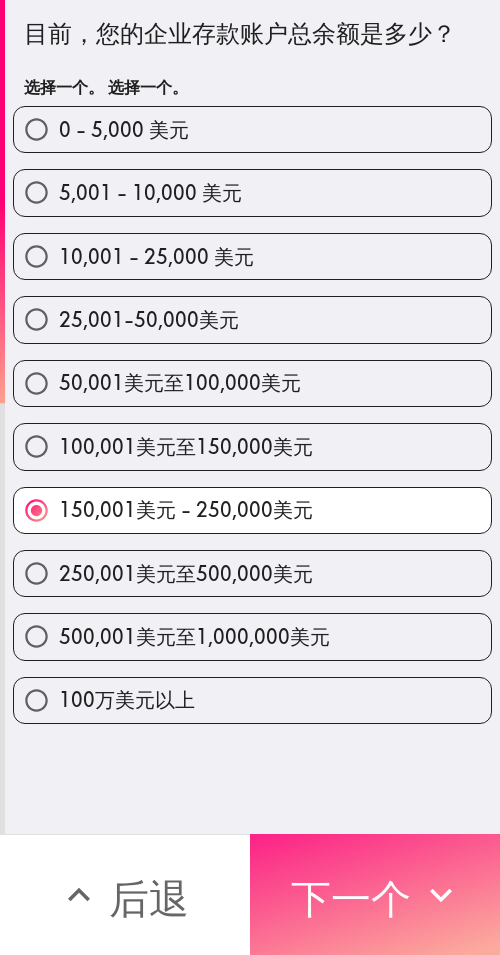 drag, startPoint x: 383, startPoint y: 868, endPoint x: 273, endPoint y: 822, distance: 119.230865 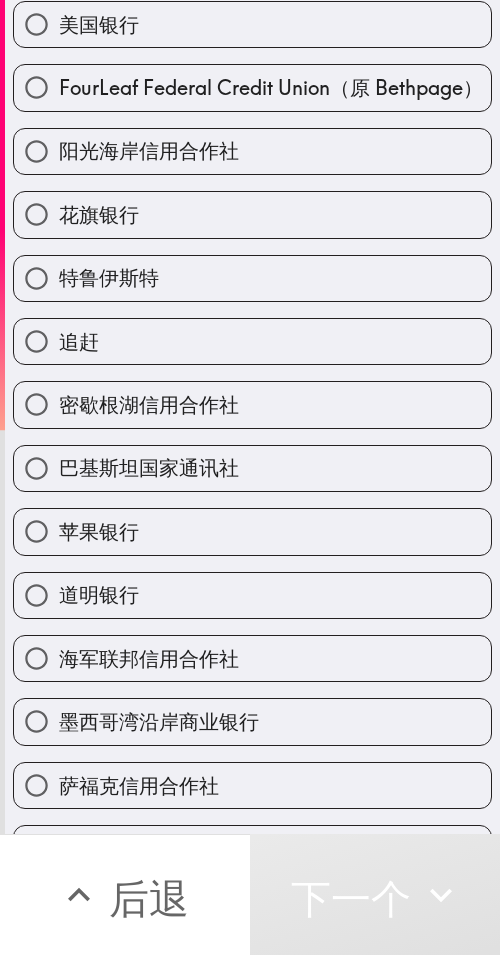 scroll, scrollTop: 0, scrollLeft: 0, axis: both 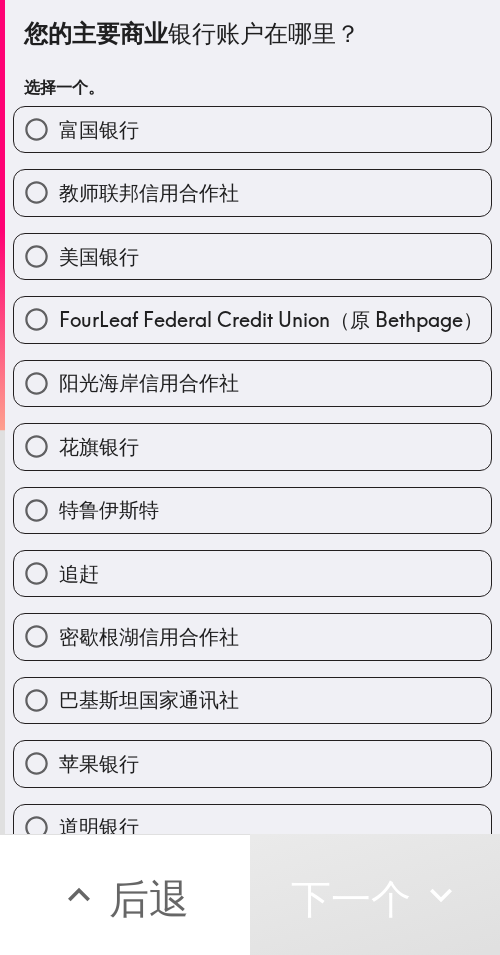 drag, startPoint x: 148, startPoint y: 463, endPoint x: 0, endPoint y: 588, distance: 193.72403 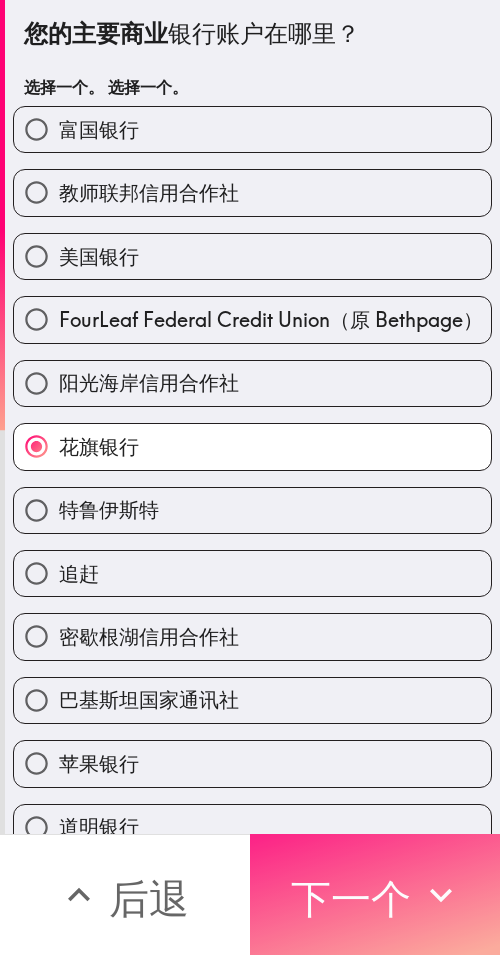 click on "下一个" at bounding box center (375, 894) 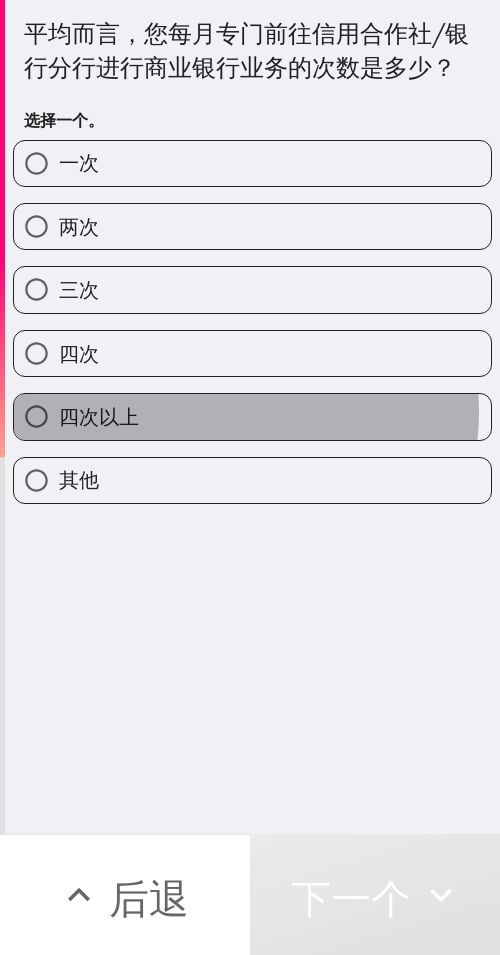 click on "四次以上" at bounding box center [252, 416] 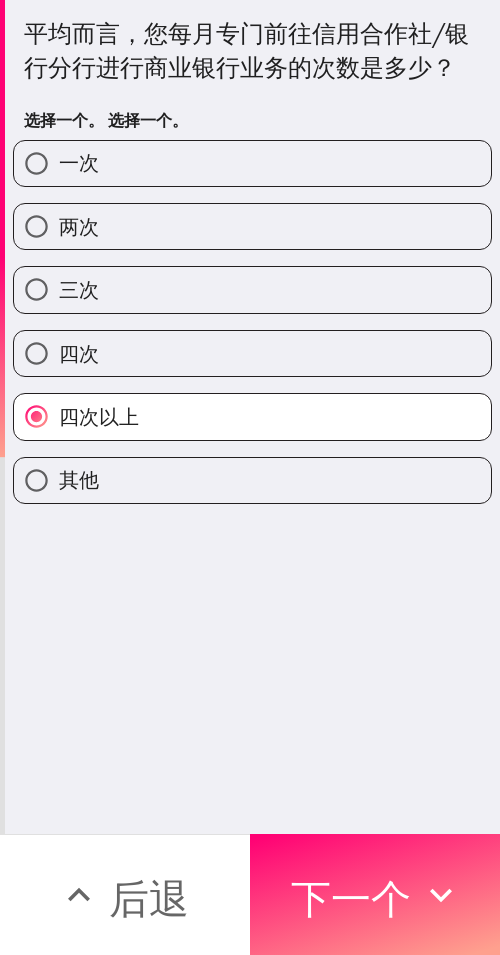 drag, startPoint x: 358, startPoint y: 880, endPoint x: 1, endPoint y: 746, distance: 381.32007 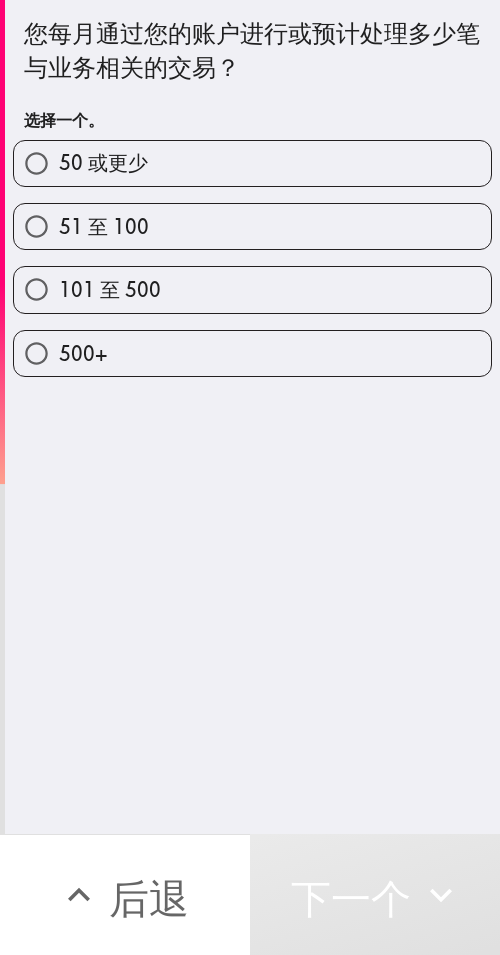 click on "101 至 500" at bounding box center (252, 289) 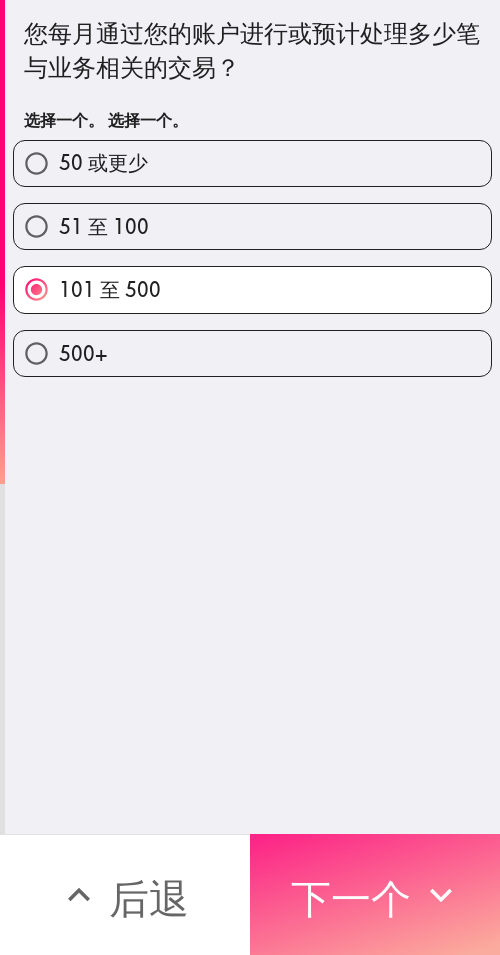 click on "下一个" at bounding box center [351, 898] 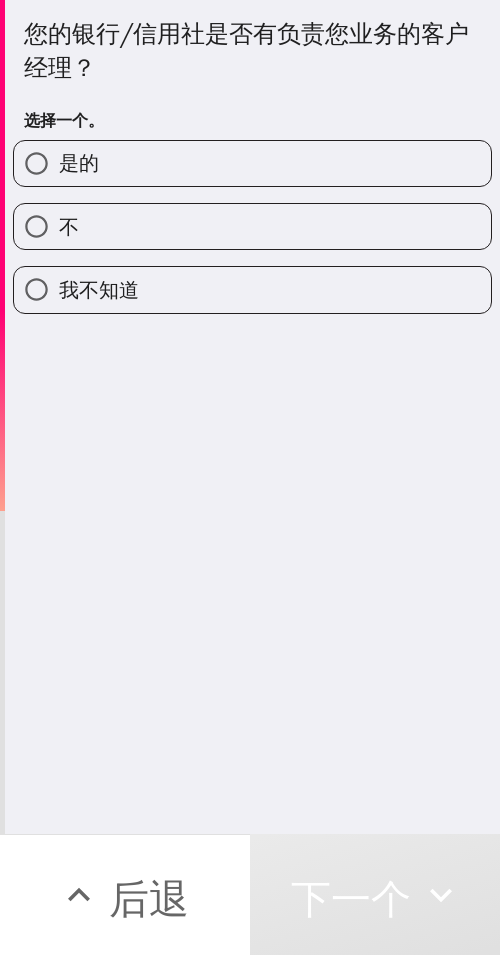 click on "是的" at bounding box center [252, 163] 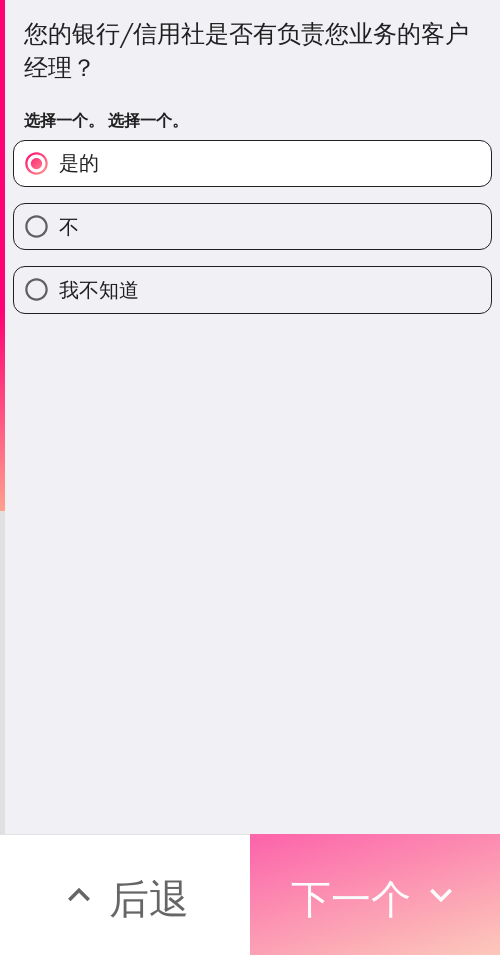 click on "下一个" at bounding box center (351, 898) 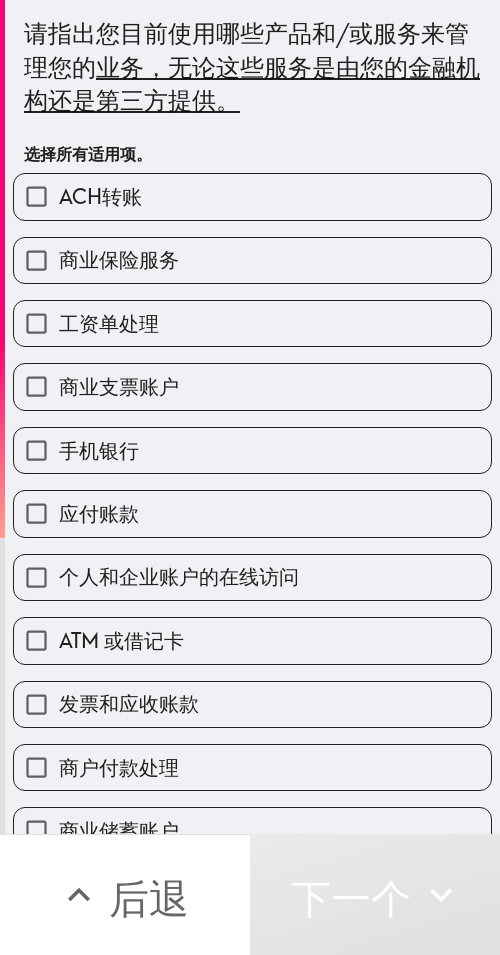 click on "手机银行" at bounding box center [252, 450] 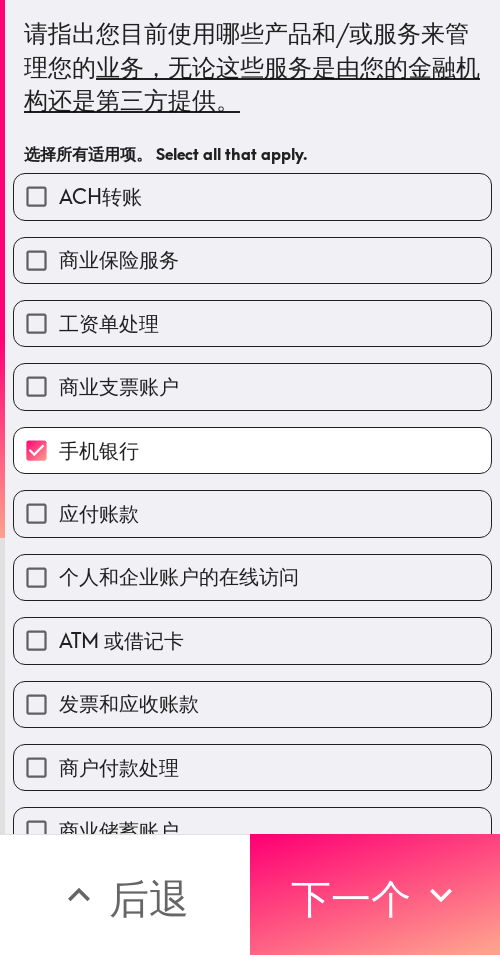 click on "应付账款" at bounding box center (252, 513) 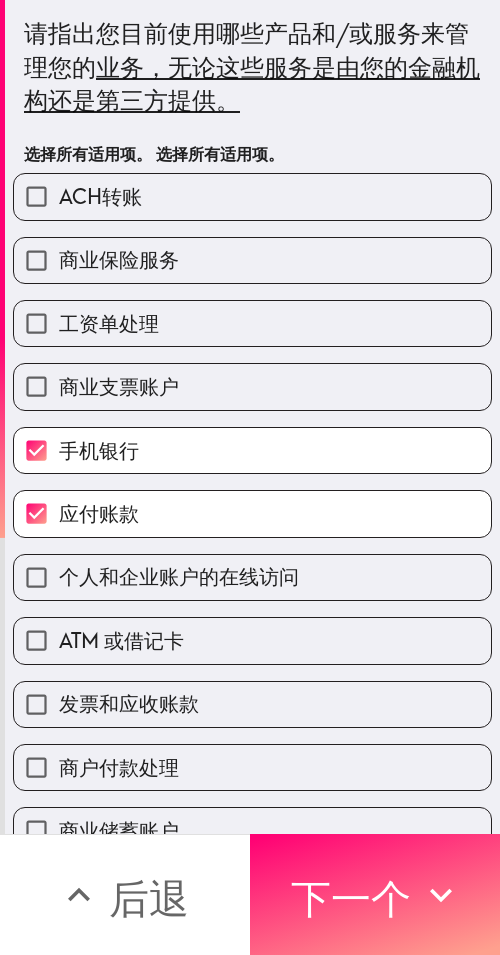 click on "工资单处理" at bounding box center [252, 323] 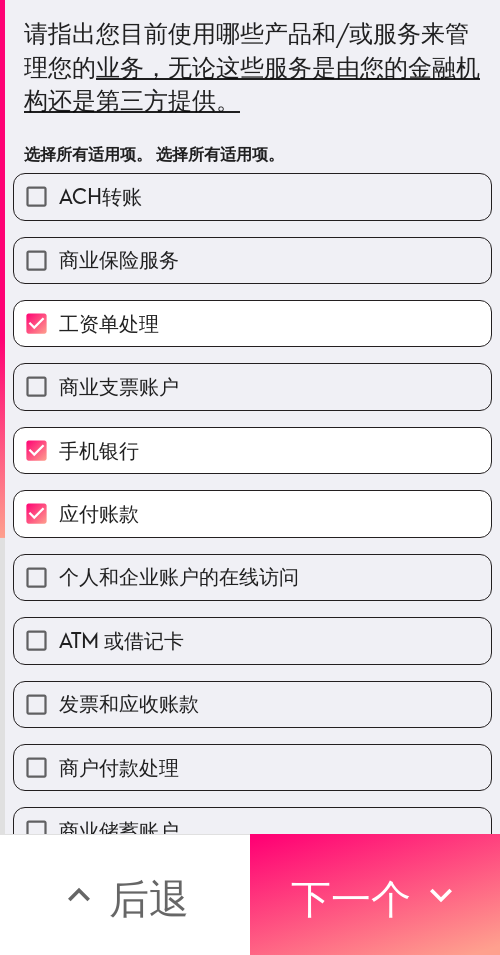 click on "商业保险服务" at bounding box center [244, 252] 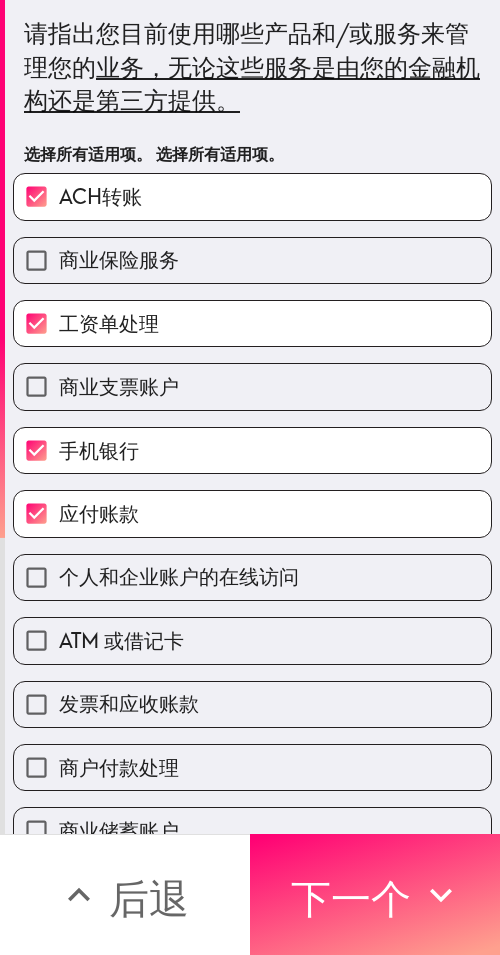 click on "商业保险服务" at bounding box center (252, 260) 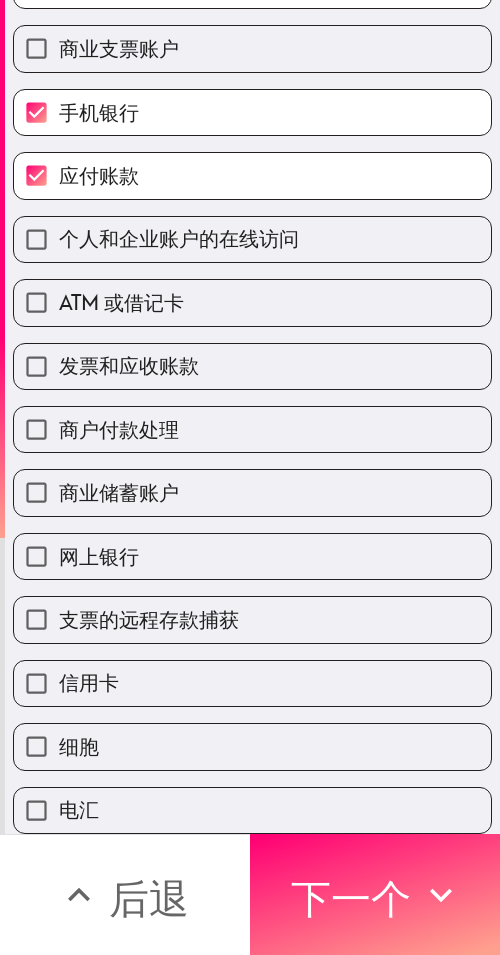 scroll, scrollTop: 353, scrollLeft: 0, axis: vertical 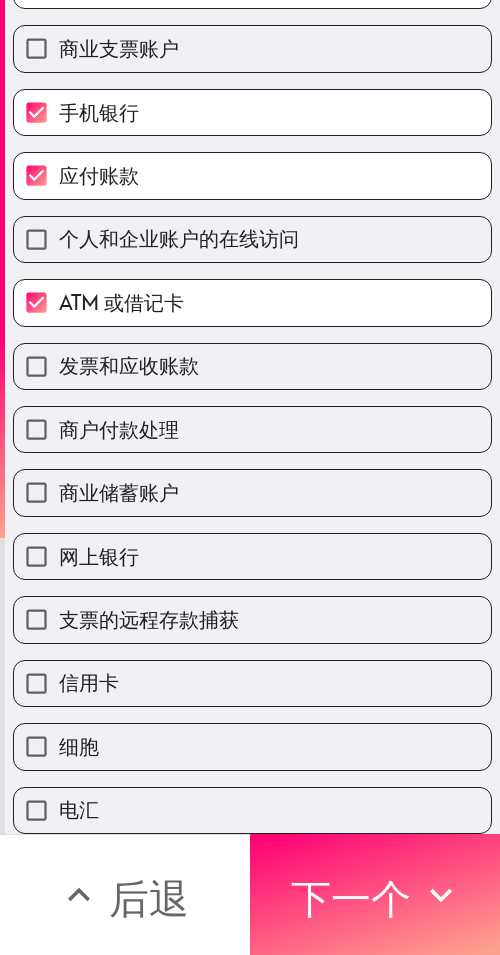 drag, startPoint x: 171, startPoint y: 356, endPoint x: 172, endPoint y: 416, distance: 60.00833 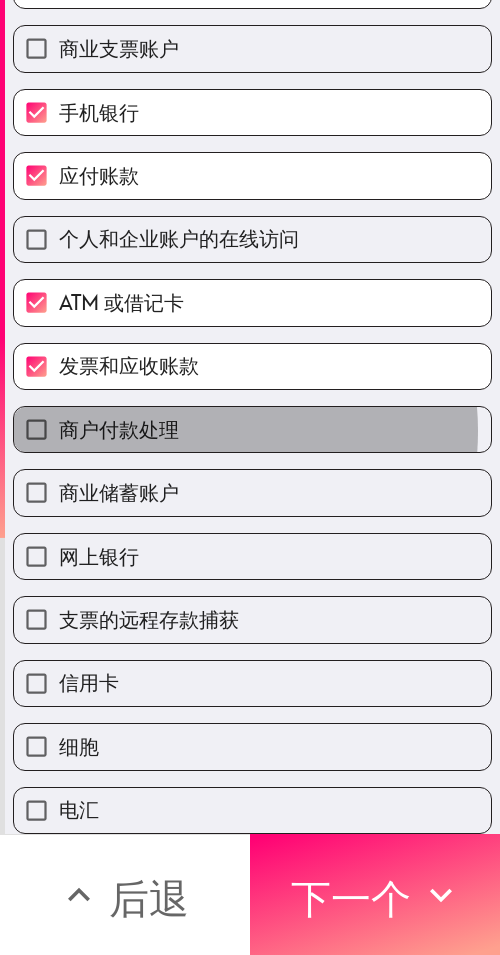 click on "商户付款处理" at bounding box center [252, 429] 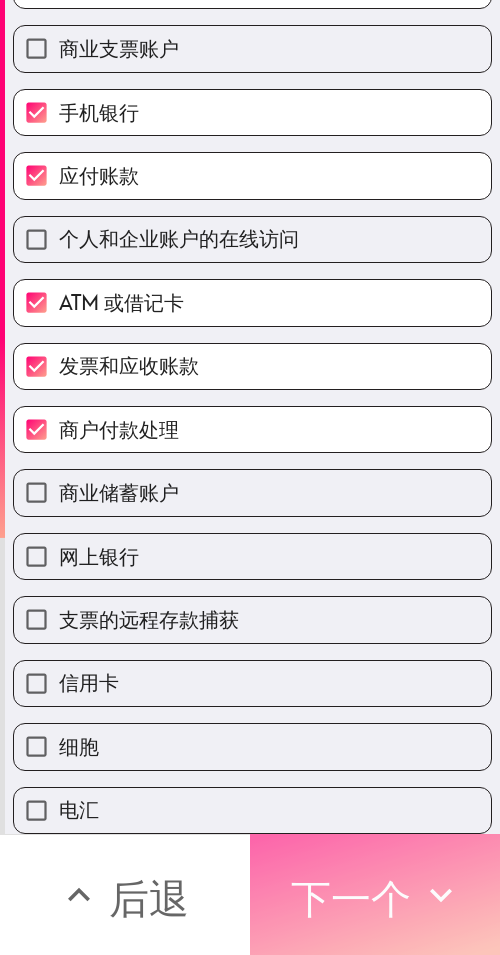 click on "下一个" at bounding box center [351, 898] 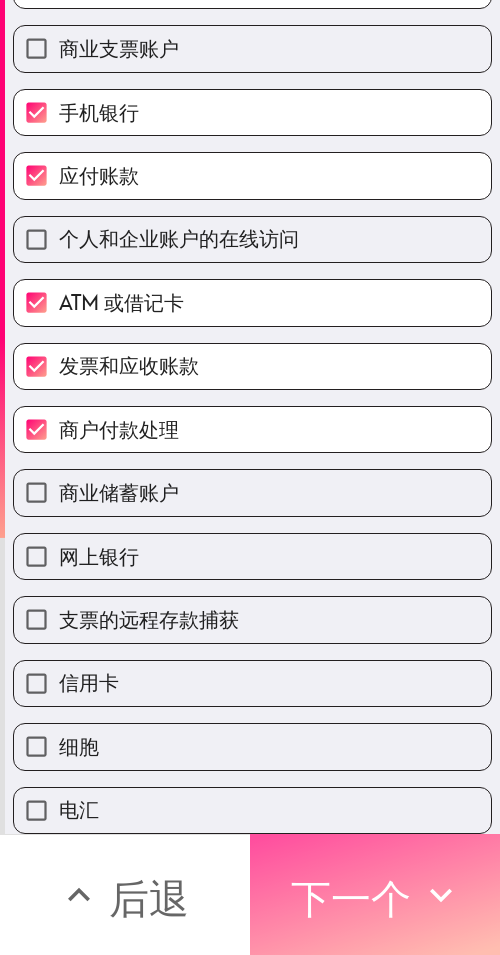 scroll, scrollTop: 0, scrollLeft: 0, axis: both 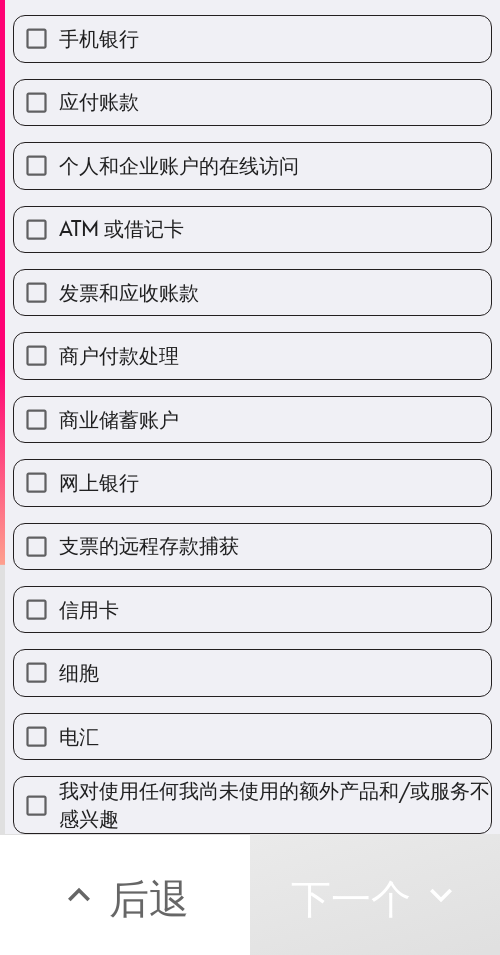 drag, startPoint x: 160, startPoint y: 666, endPoint x: 122, endPoint y: 661, distance: 38.327538 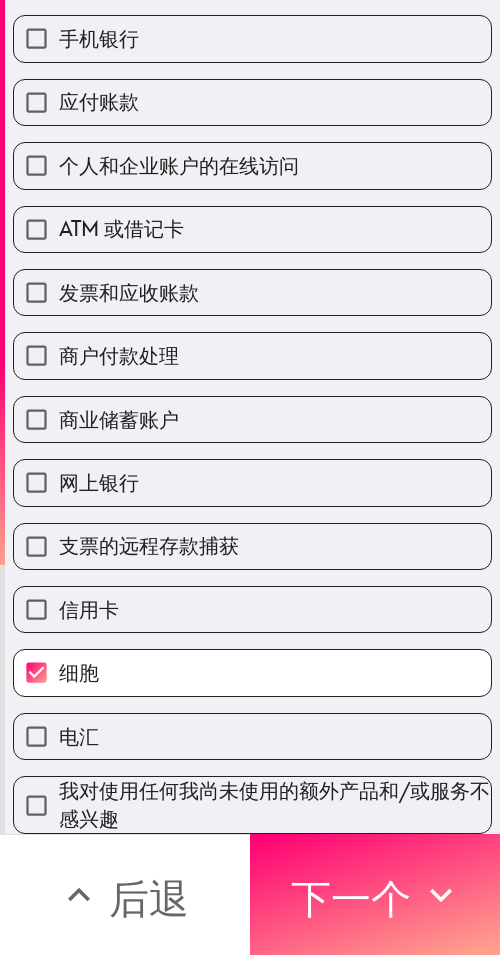 drag, startPoint x: 319, startPoint y: 870, endPoint x: 115, endPoint y: 786, distance: 220.61731 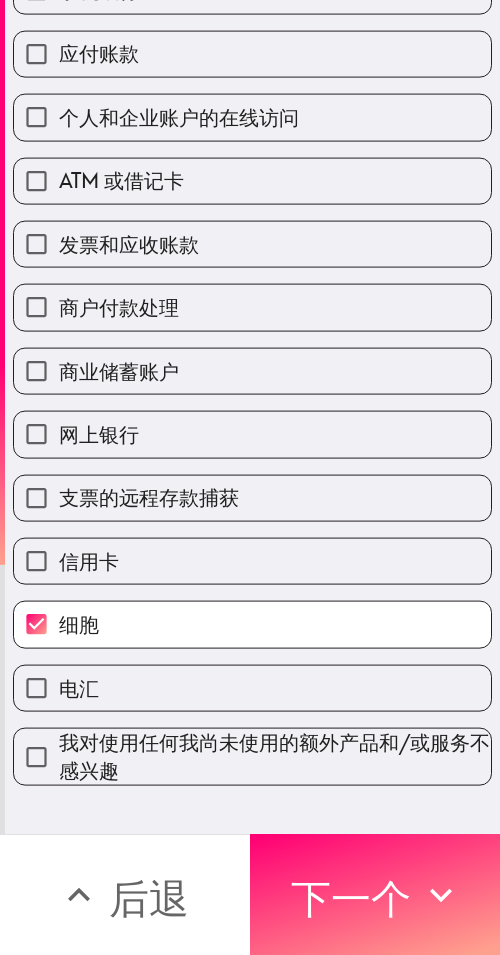scroll, scrollTop: 0, scrollLeft: 0, axis: both 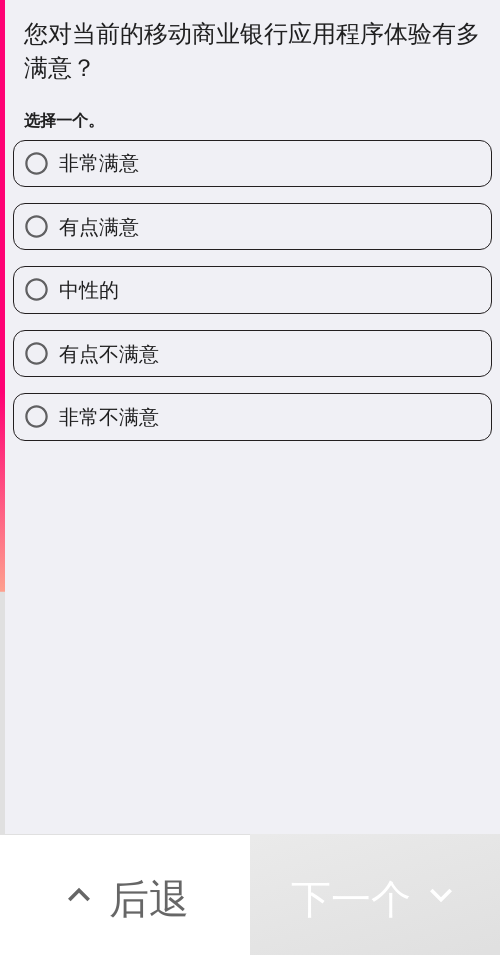 click on "中性的" at bounding box center [252, 289] 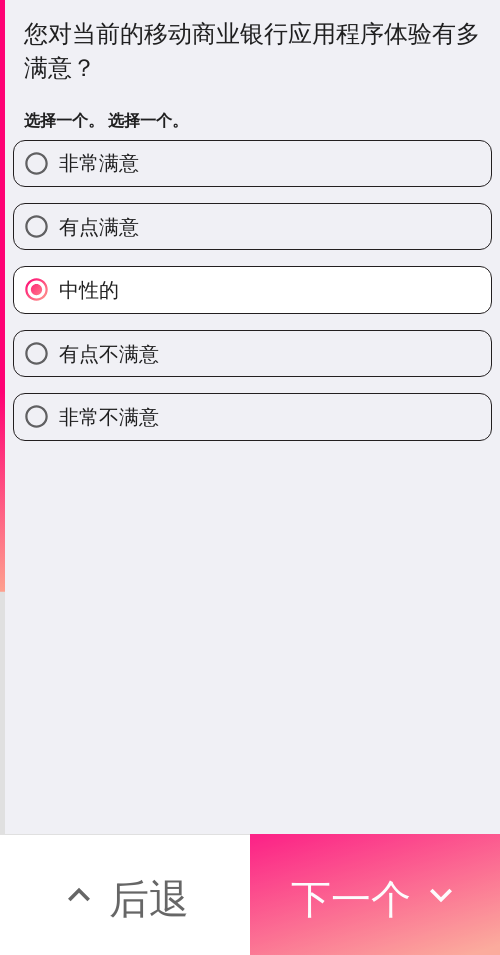click on "下一个" at bounding box center (375, 894) 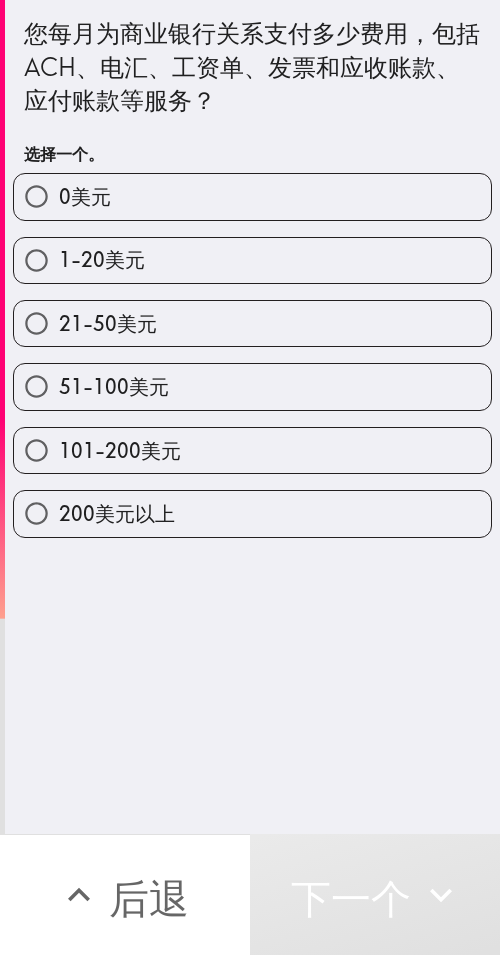 drag, startPoint x: 146, startPoint y: 253, endPoint x: 2, endPoint y: 394, distance: 201.53659 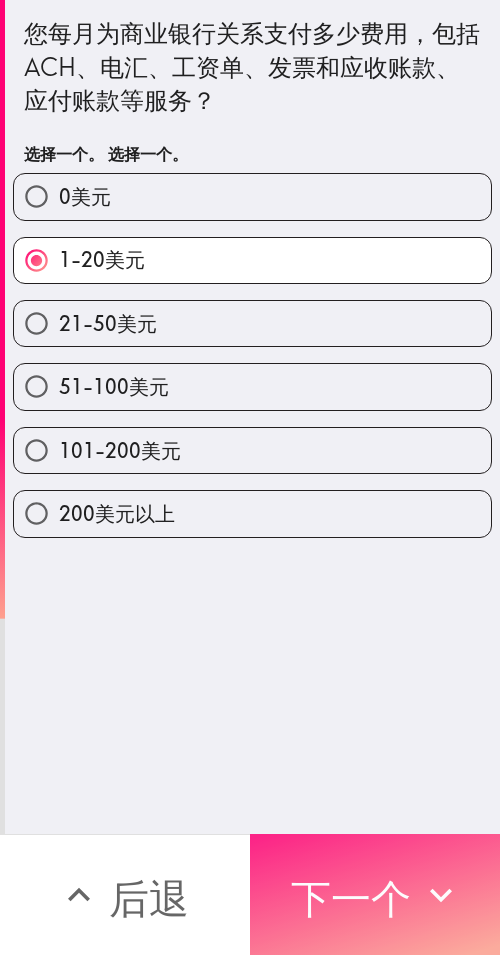 click on "下一个" at bounding box center [351, 898] 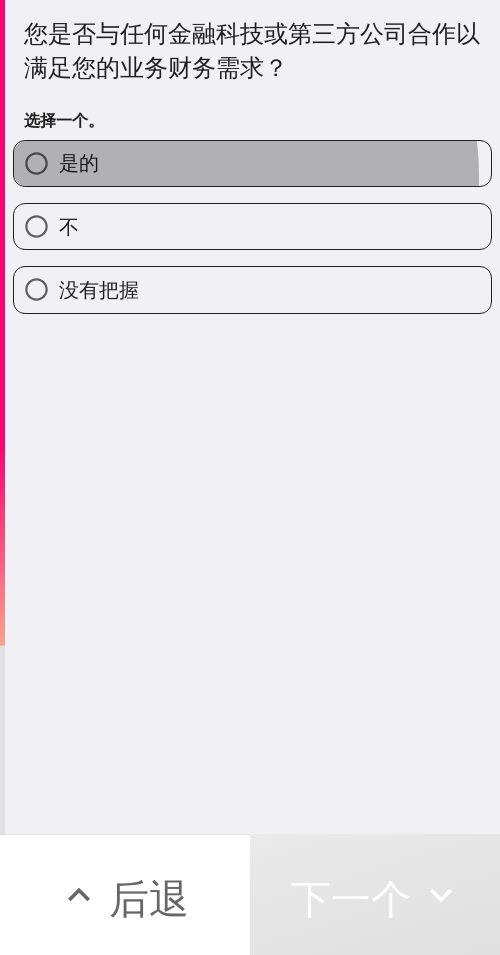 click on "是的" at bounding box center [252, 163] 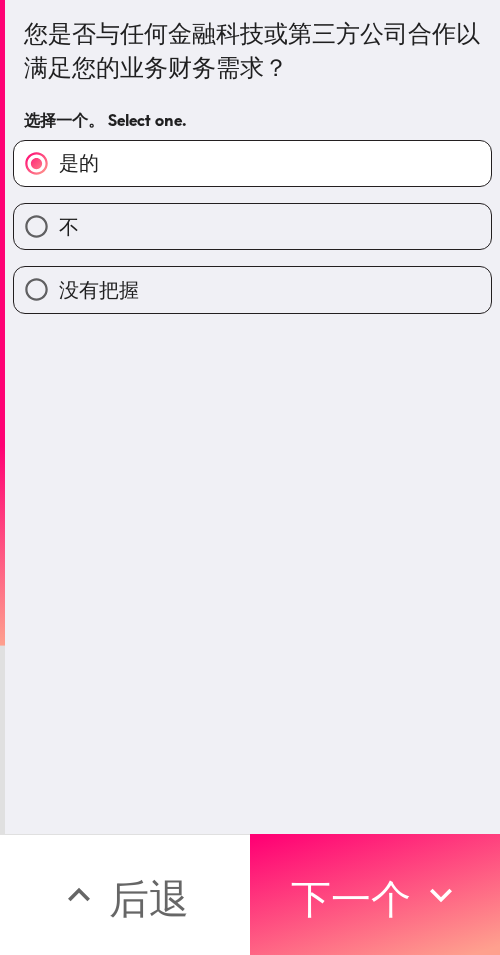 click on "不" at bounding box center (252, 226) 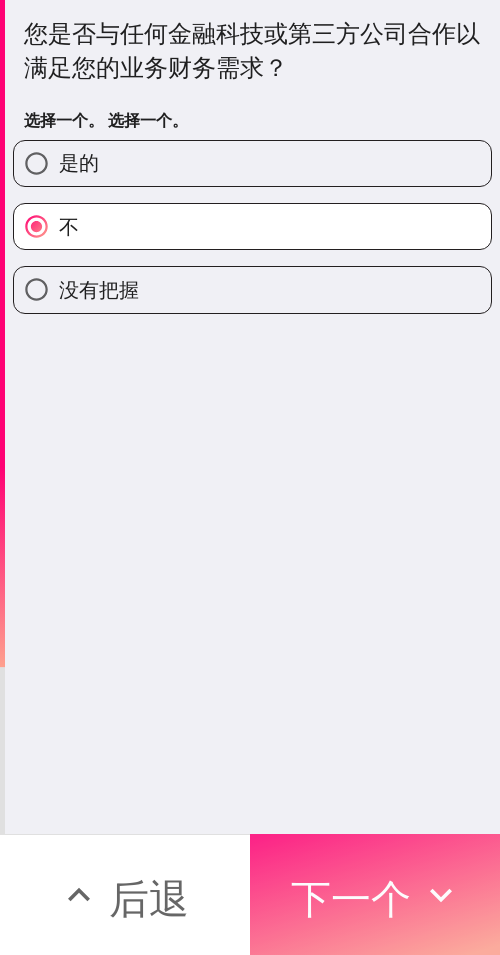 drag, startPoint x: 286, startPoint y: 874, endPoint x: 285, endPoint y: 863, distance: 11.045361 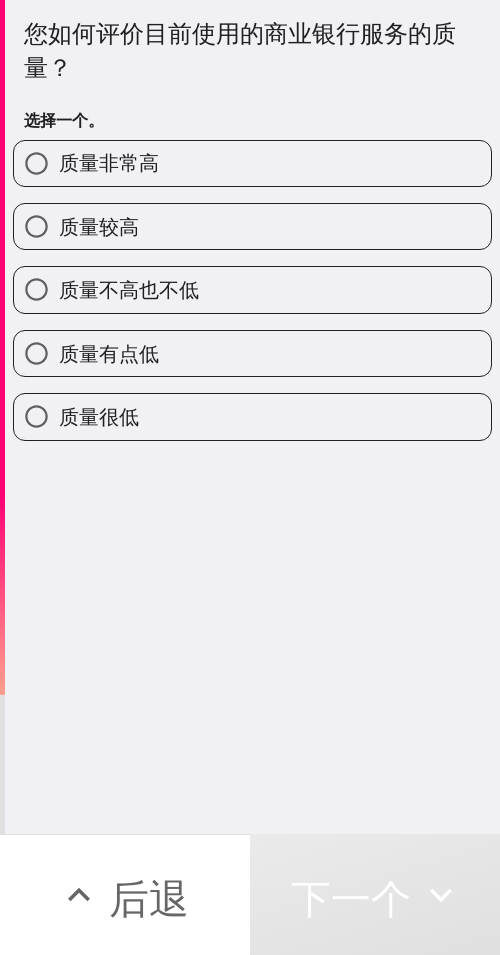 drag, startPoint x: 132, startPoint y: 294, endPoint x: 3, endPoint y: 427, distance: 185.28357 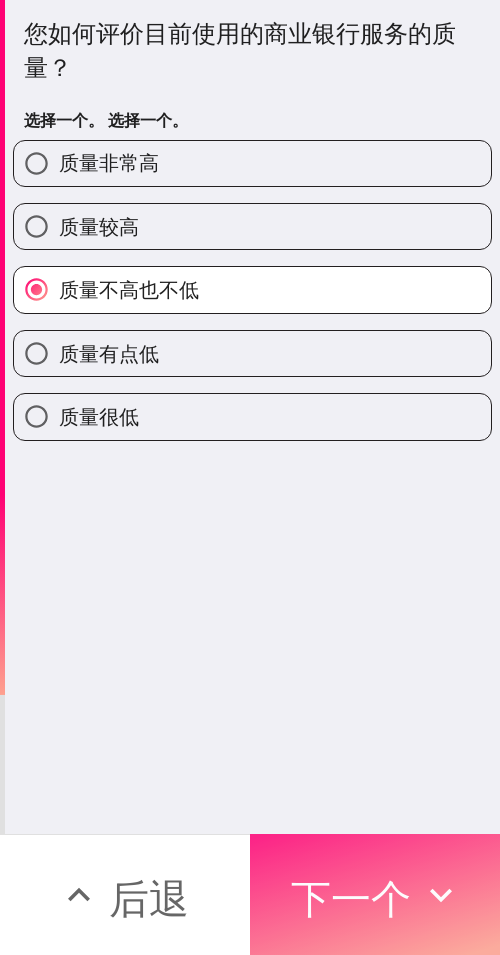 click on "下一个" at bounding box center [375, 894] 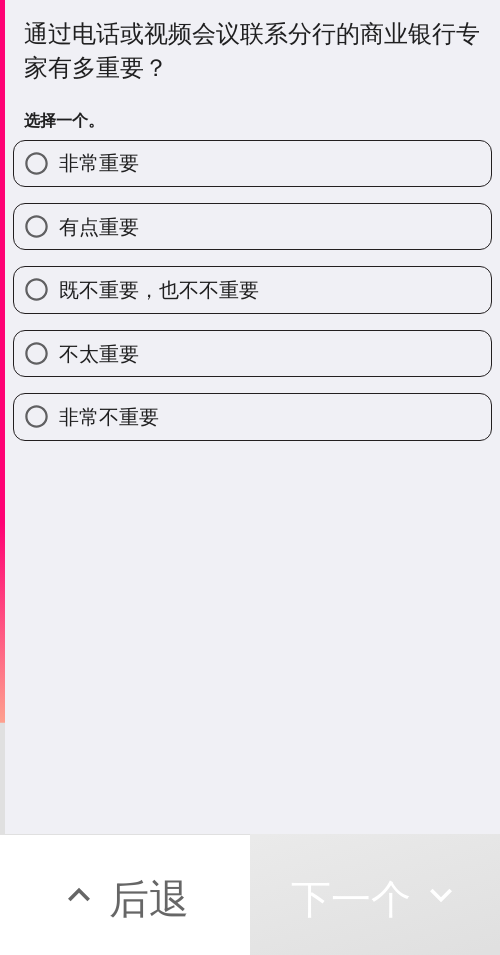 click on "既不重要，也不不重要" at bounding box center [159, 289] 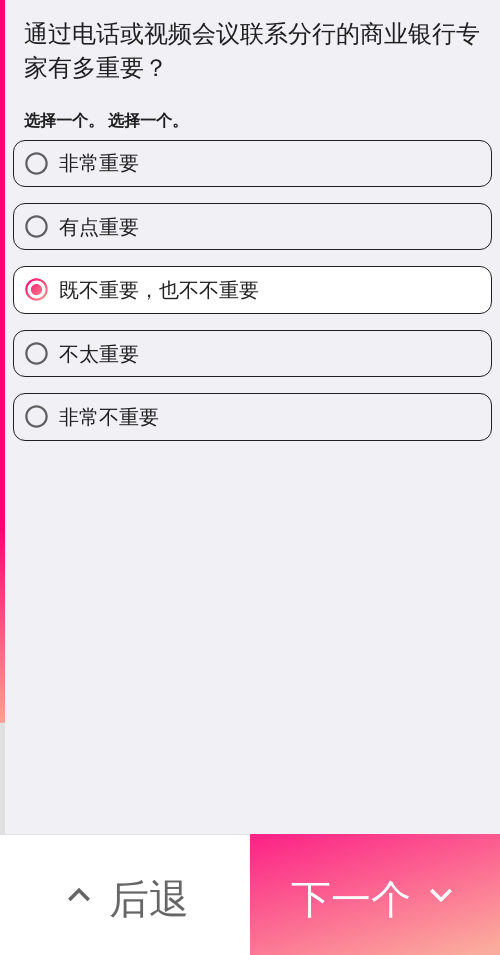 click on "下一个" at bounding box center [351, 898] 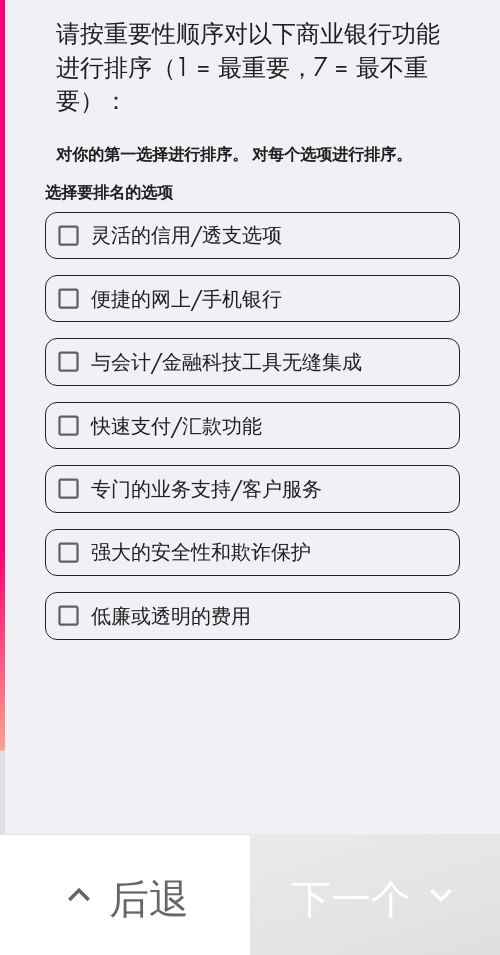 click on "低廉或透明的费用" at bounding box center [244, 607] 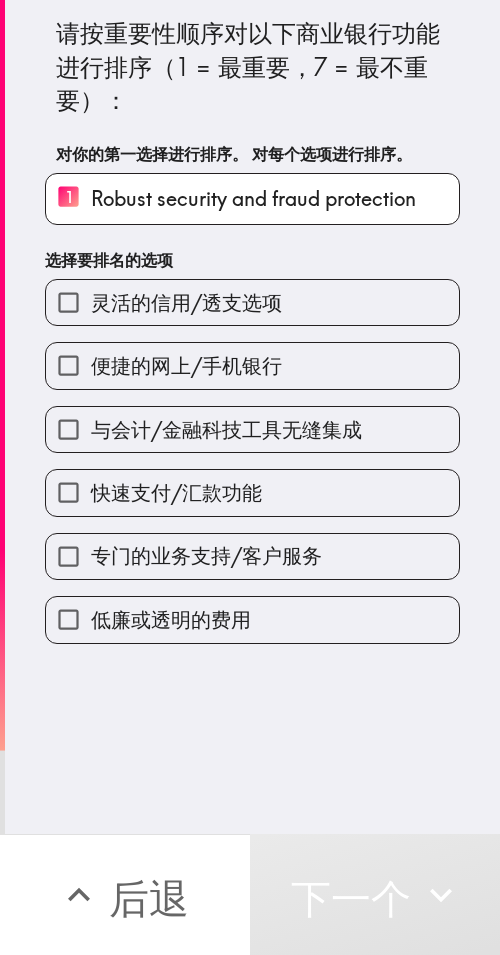 click on "专门的业务支持/客户服务" at bounding box center (206, 555) 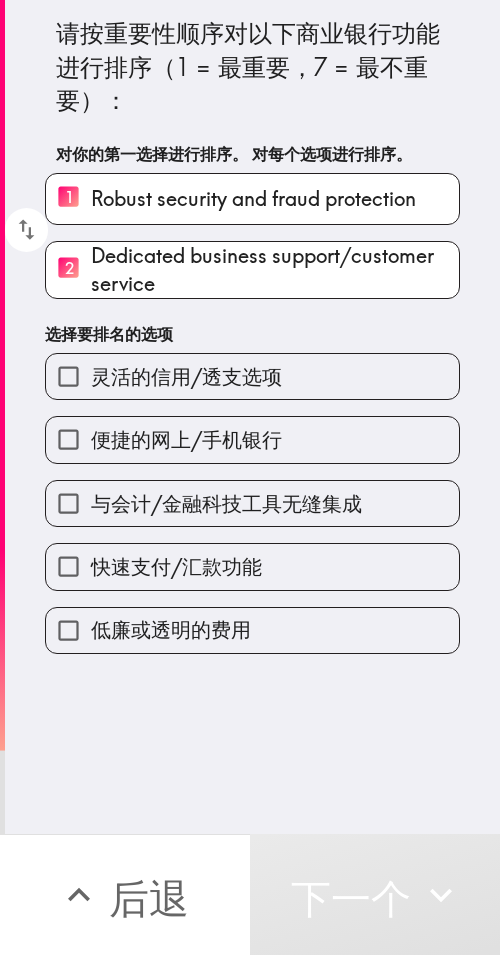 click on "快速支付/汇款功能" at bounding box center [176, 566] 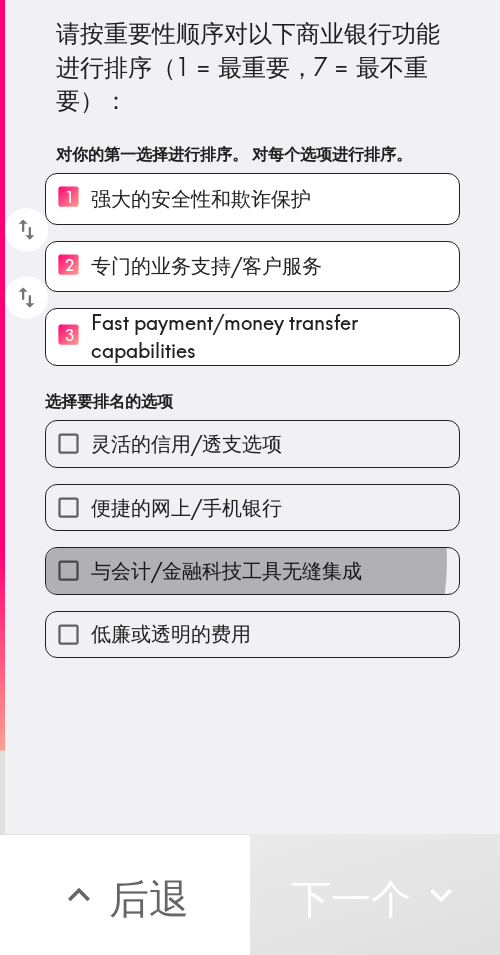click on "与会计/金融科技工具无缝集成" at bounding box center (226, 570) 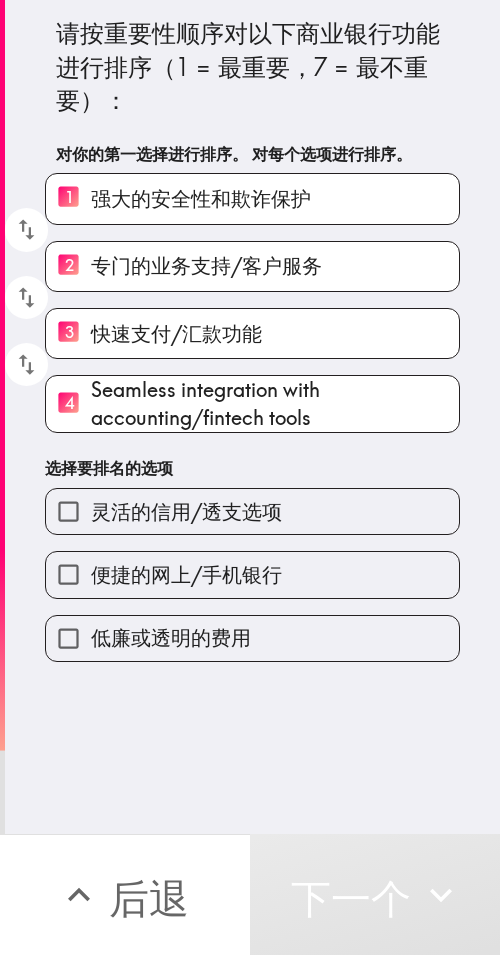 click on "灵活的信用/透支选项" at bounding box center [186, 511] 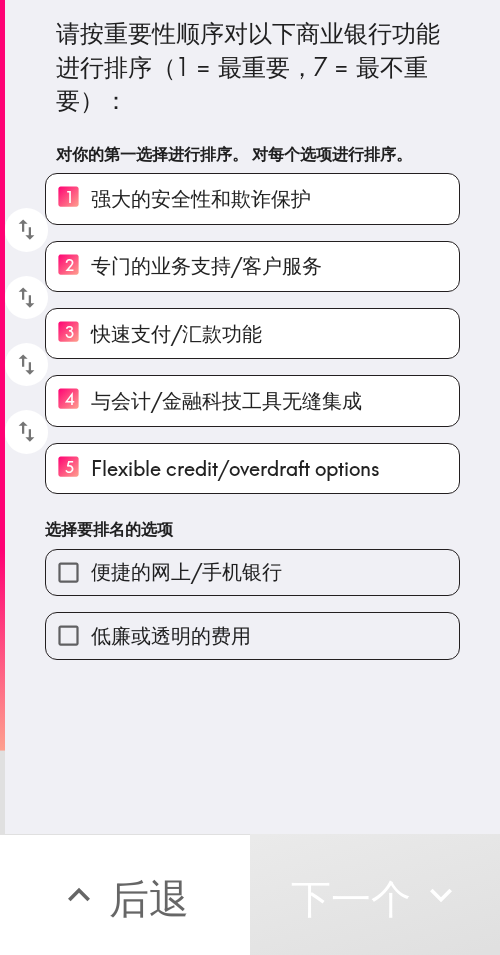 click on "便捷的网上/手机银行" at bounding box center [244, 564] 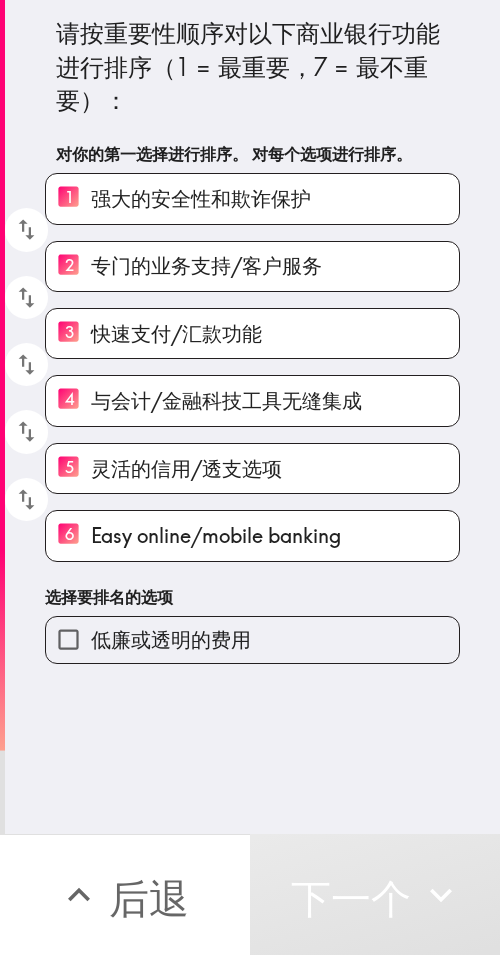 drag, startPoint x: 180, startPoint y: 606, endPoint x: 163, endPoint y: 647, distance: 44.38468 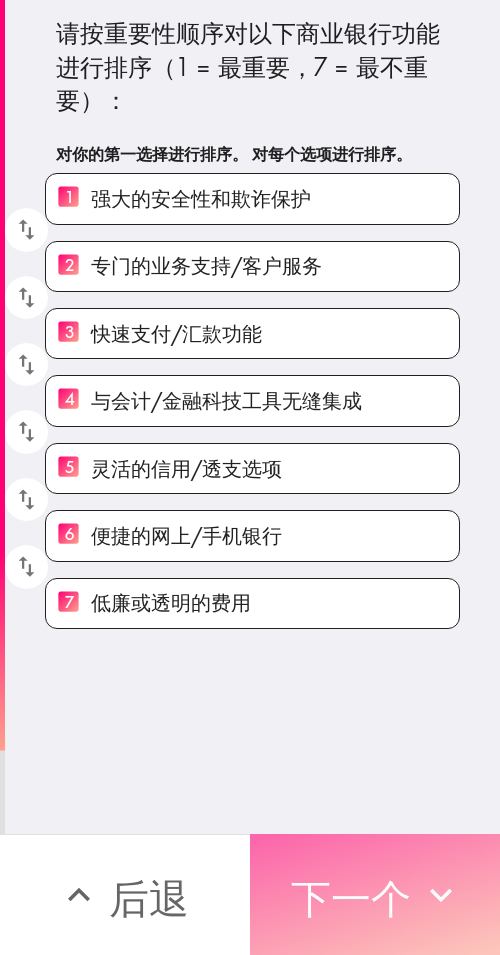 click on "下一个" at bounding box center (351, 898) 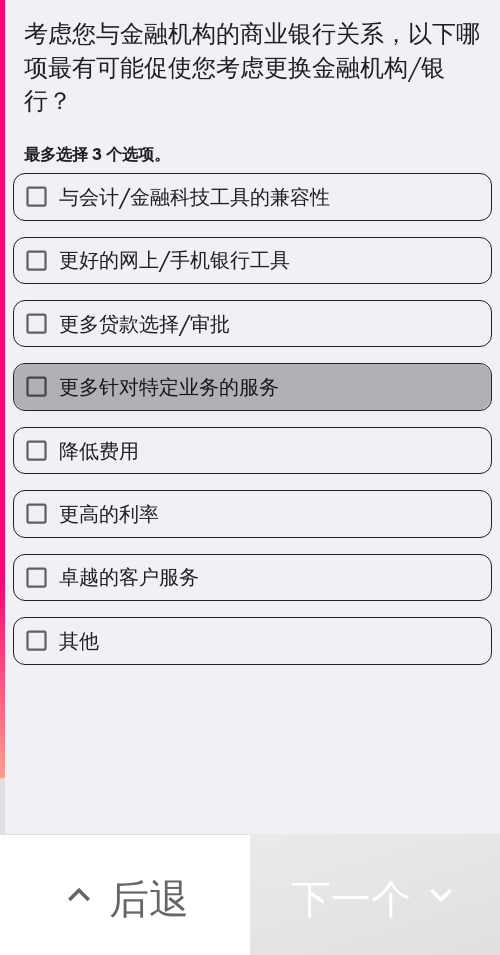 drag, startPoint x: 315, startPoint y: 400, endPoint x: 291, endPoint y: 427, distance: 36.124783 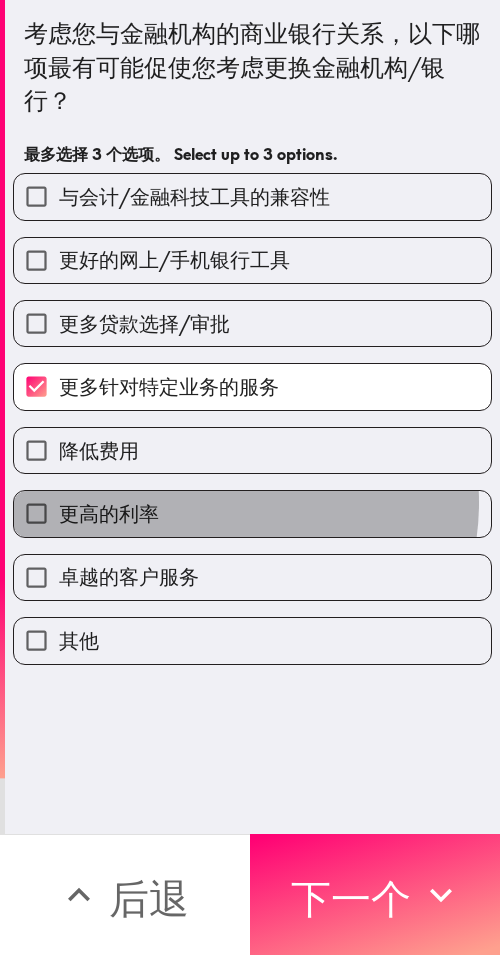 drag, startPoint x: 219, startPoint y: 502, endPoint x: 205, endPoint y: 546, distance: 46.173584 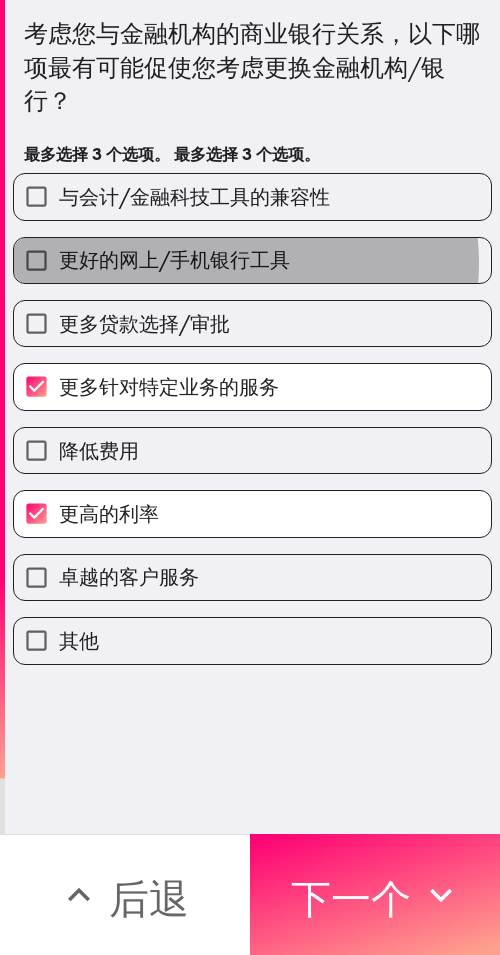 click on "更好的网上/手机银行工具" at bounding box center [174, 259] 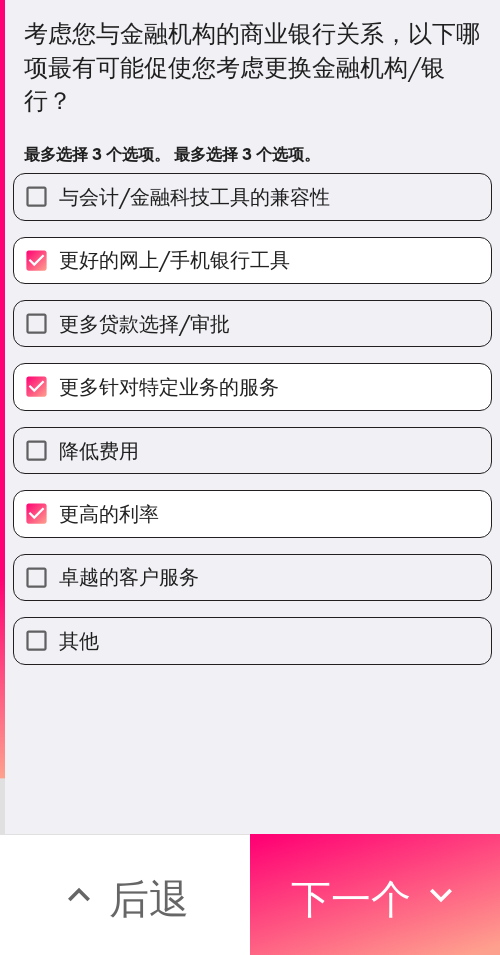drag, startPoint x: 286, startPoint y: 873, endPoint x: 183, endPoint y: 780, distance: 138.7732 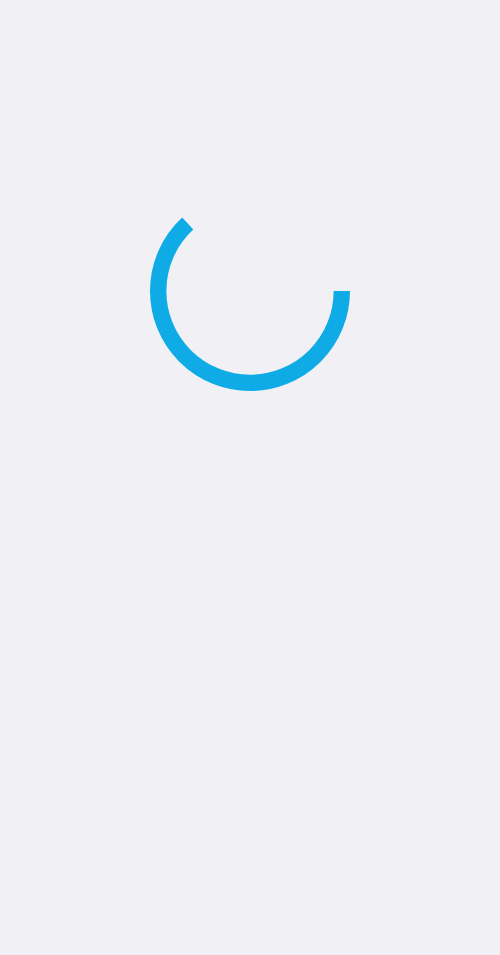 scroll, scrollTop: 0, scrollLeft: 0, axis: both 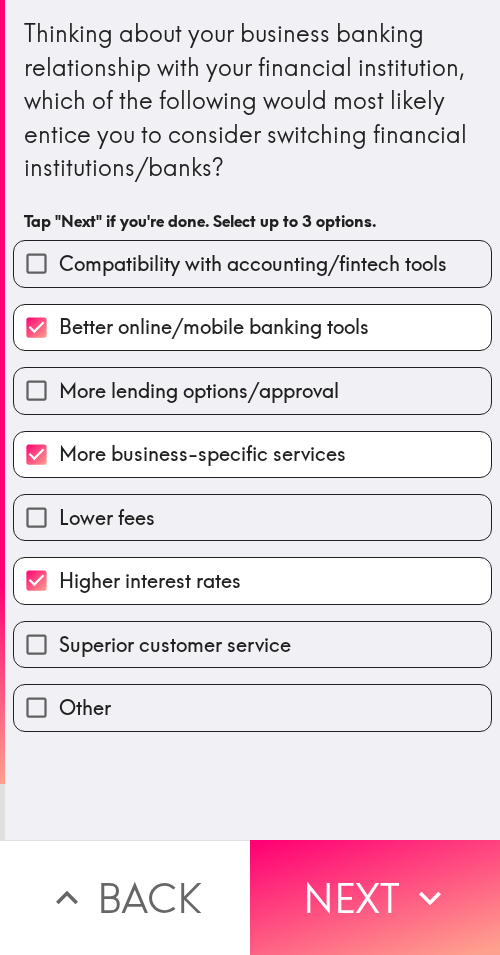 drag, startPoint x: 294, startPoint y: 883, endPoint x: 3, endPoint y: 823, distance: 297.1212 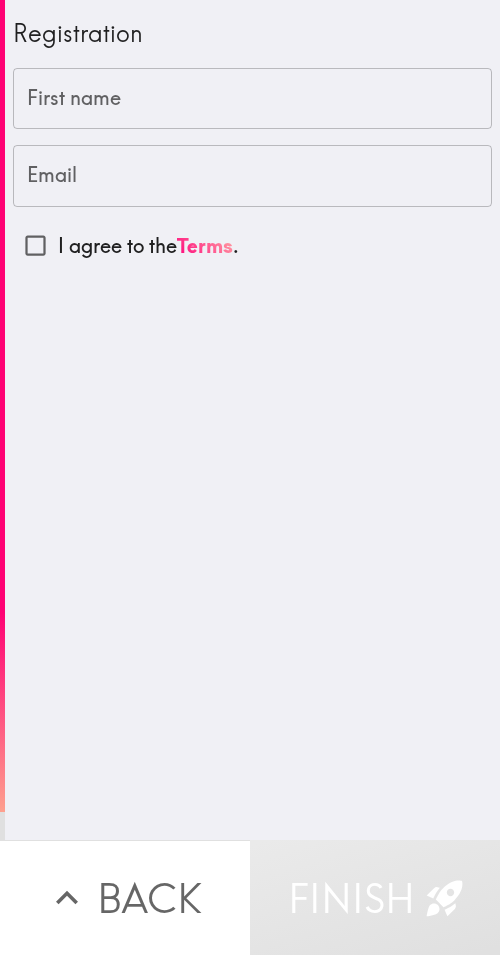 click on "First name" at bounding box center [252, 99] 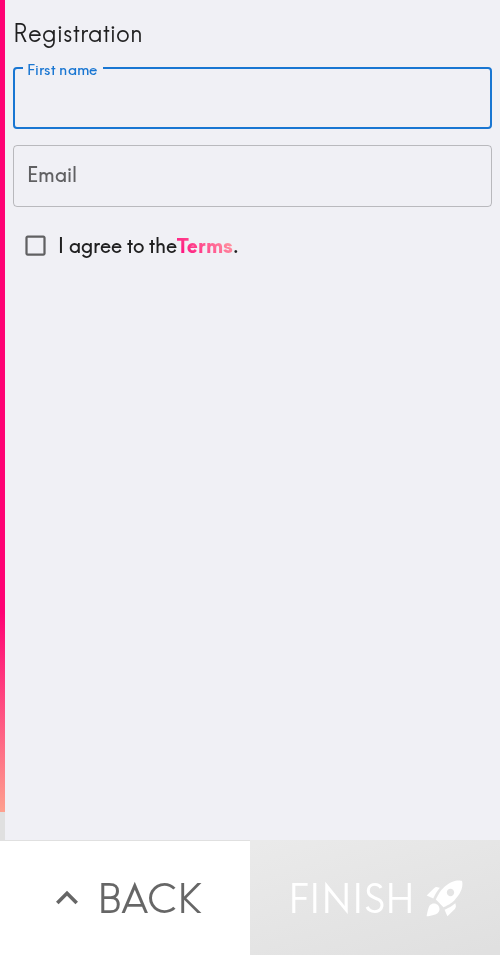 paste on "[FIRST]" 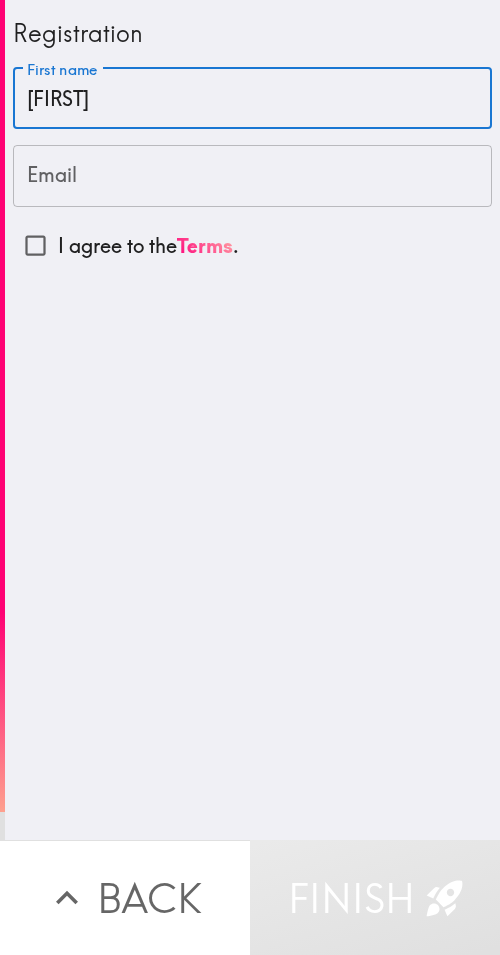 type on "[FIRST]" 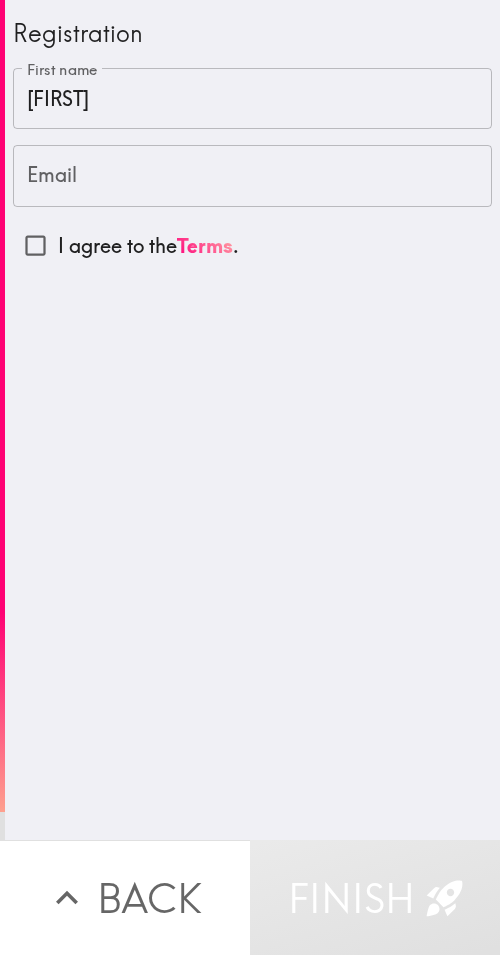 click on "Email" at bounding box center [252, 176] 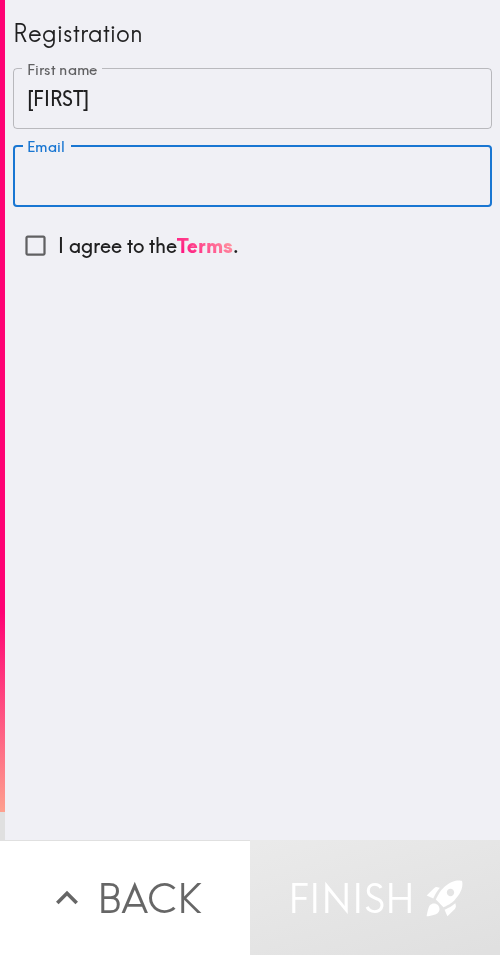 paste on "kevinwi7k7k@example.com" 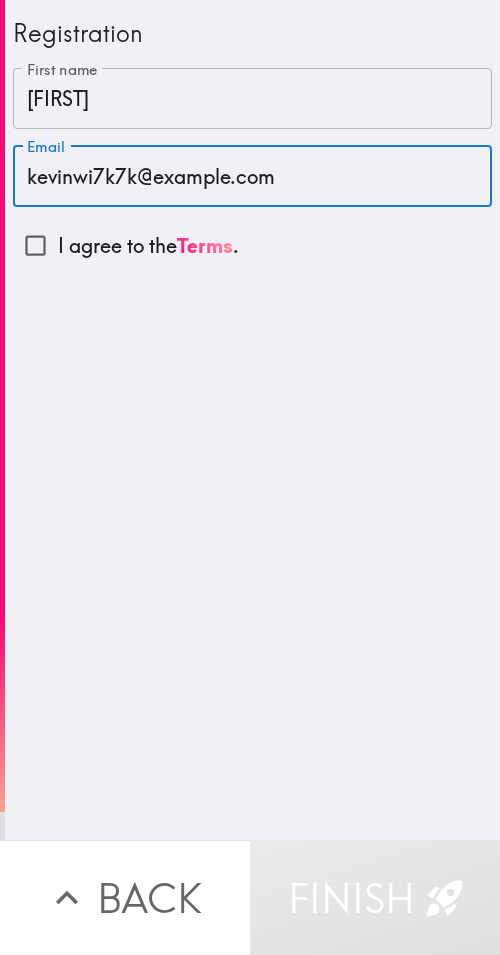 type on "kevinwi7k7k@example.com" 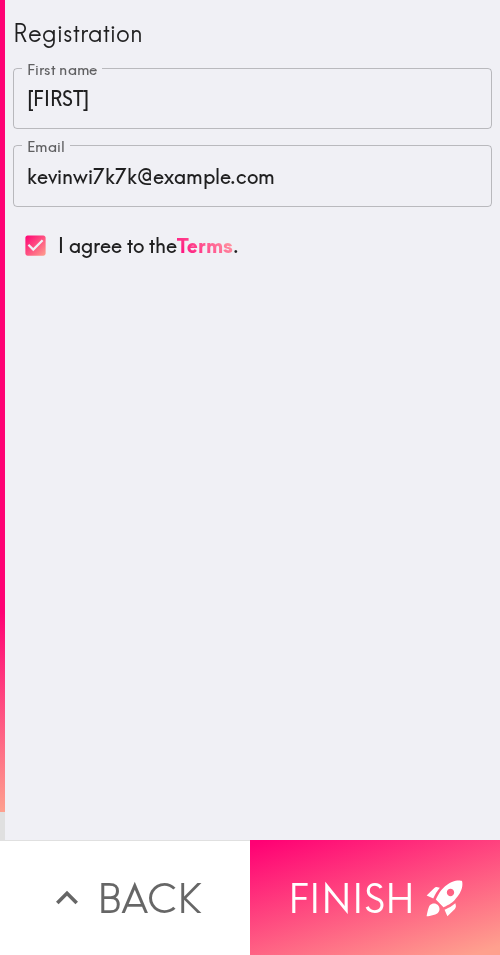 click on "Registration First name [FIRST] First name Email kevinwi7k7k@example.com Email I agree to the Terms ." at bounding box center [252, 420] 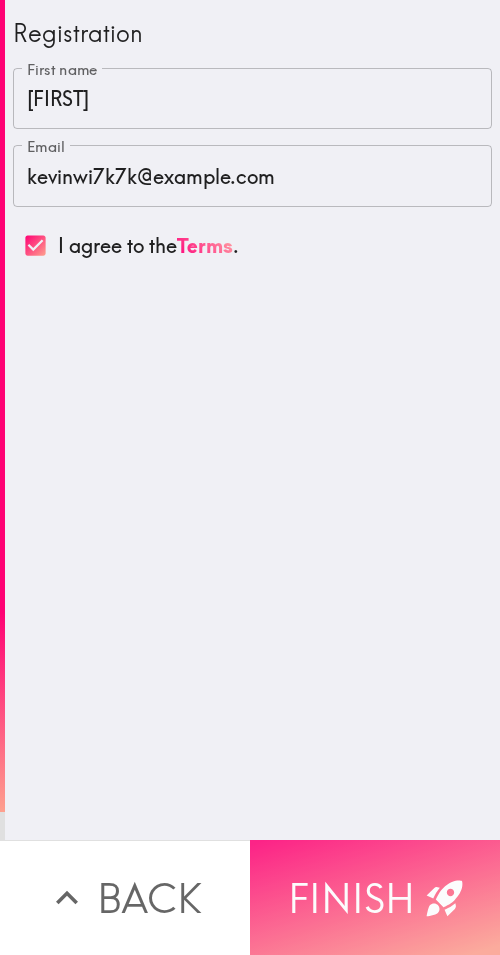 click on "Finish" at bounding box center (375, 897) 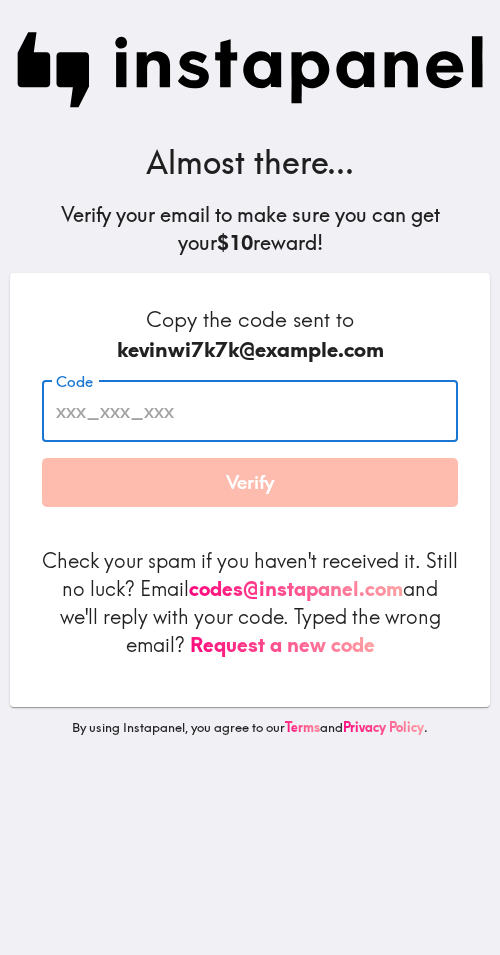 click on "Code" at bounding box center (250, 411) 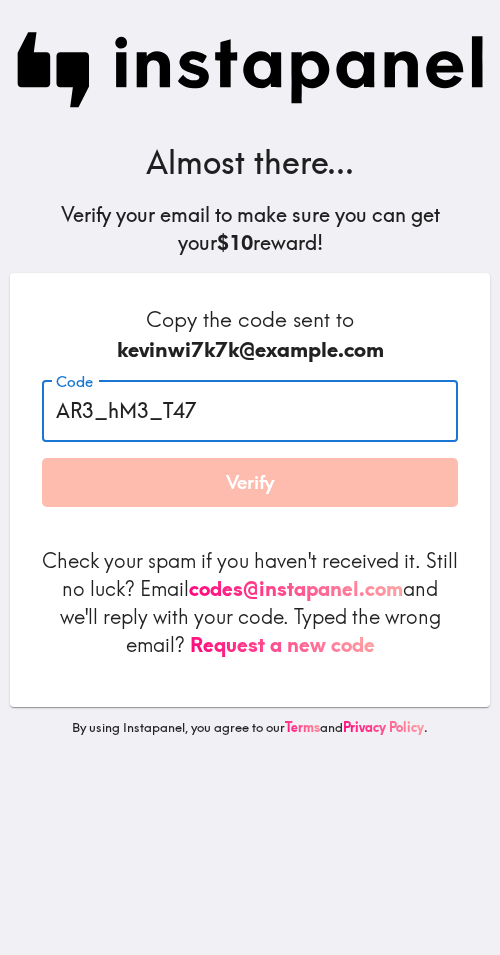 type on "AR3_hM3_T47" 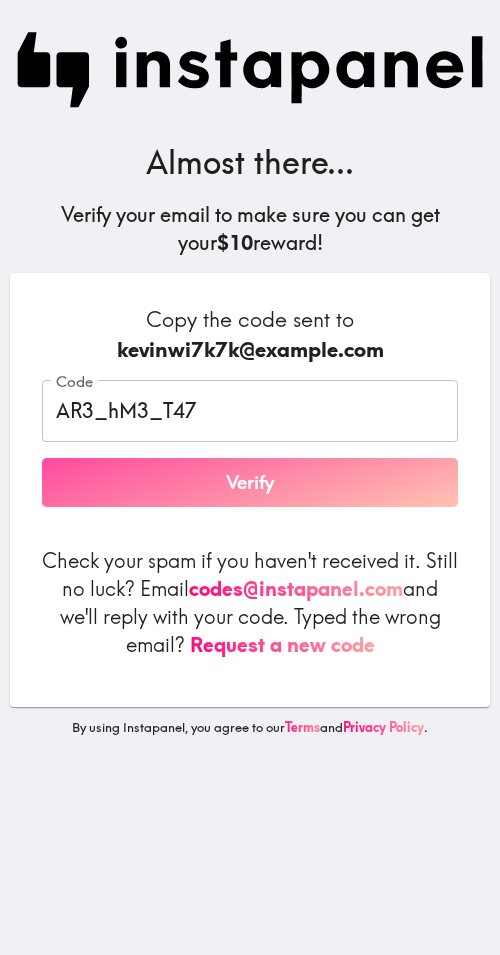 click on "Verify" at bounding box center [250, 483] 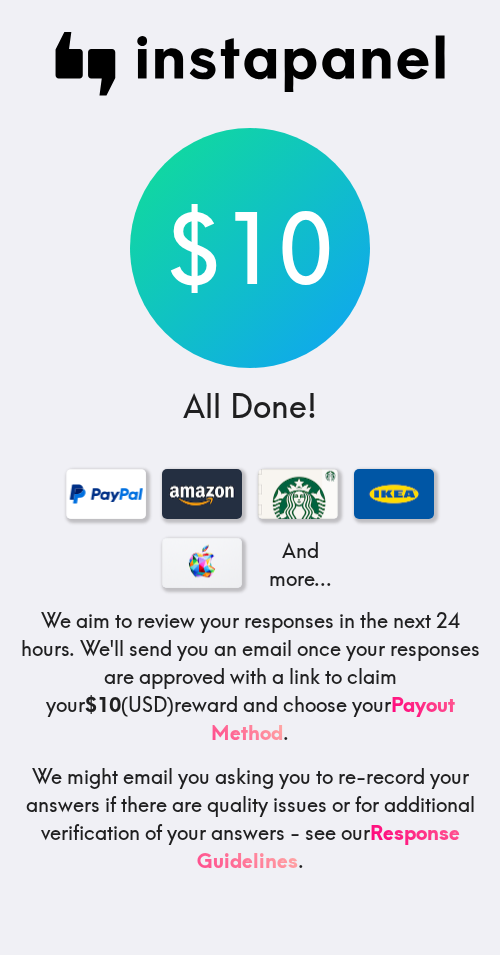 drag, startPoint x: 128, startPoint y: 51, endPoint x: 408, endPoint y: 922, distance: 914.8995 